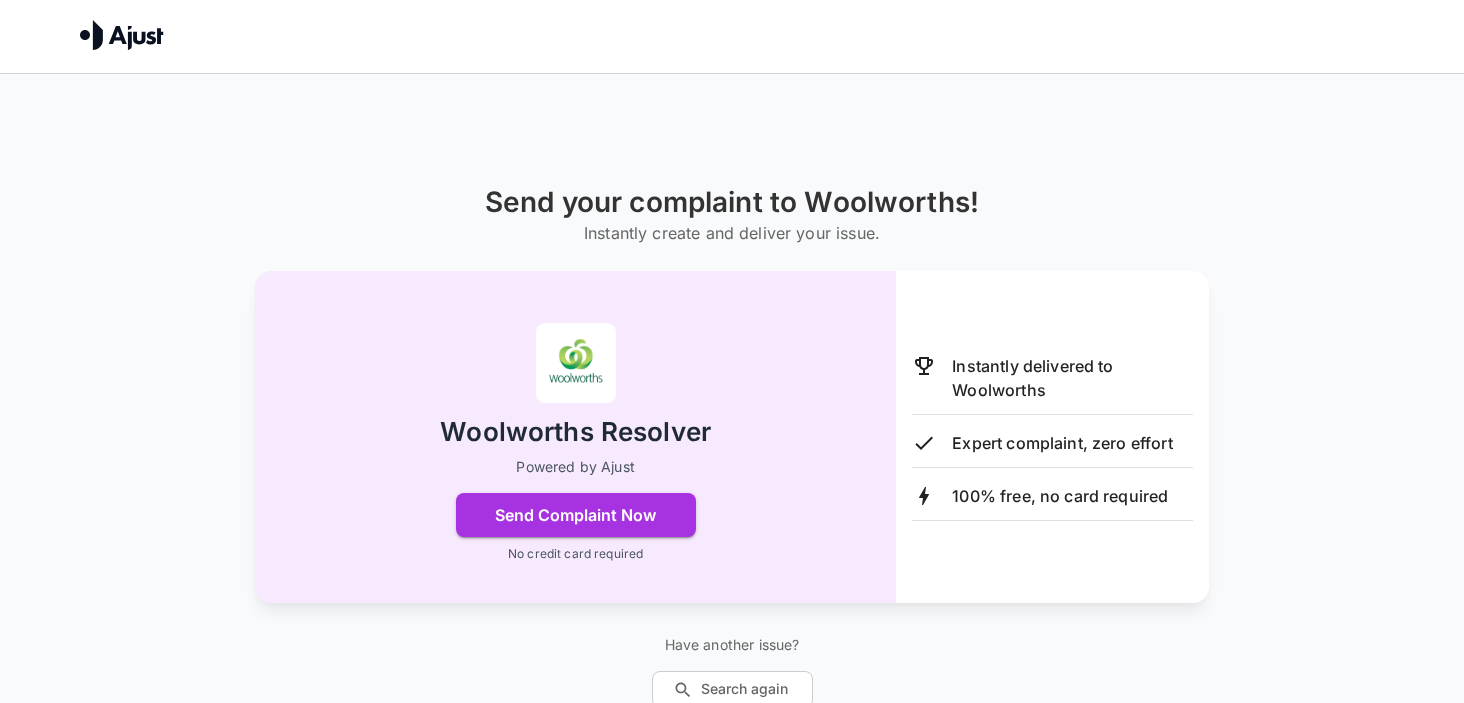 scroll, scrollTop: 0, scrollLeft: 0, axis: both 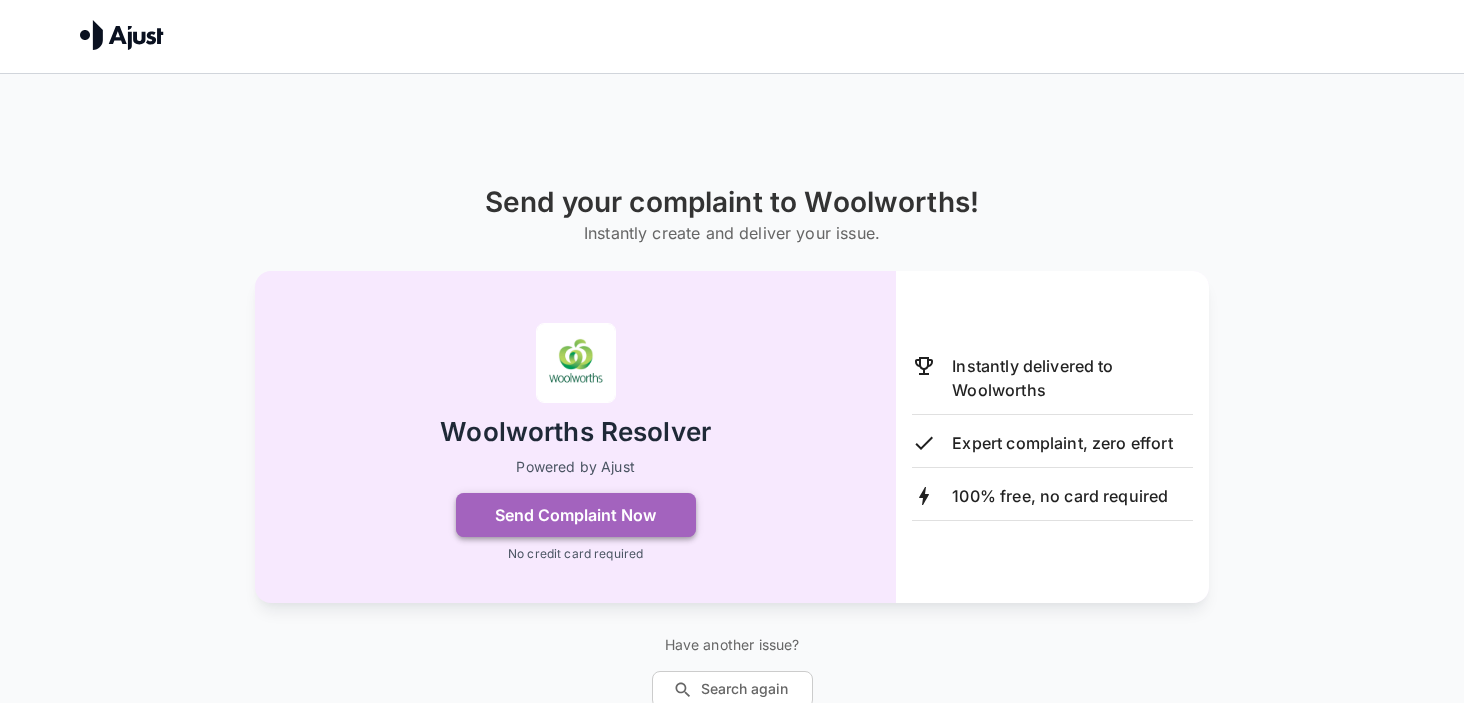 click on "Send Complaint Now" at bounding box center (576, 515) 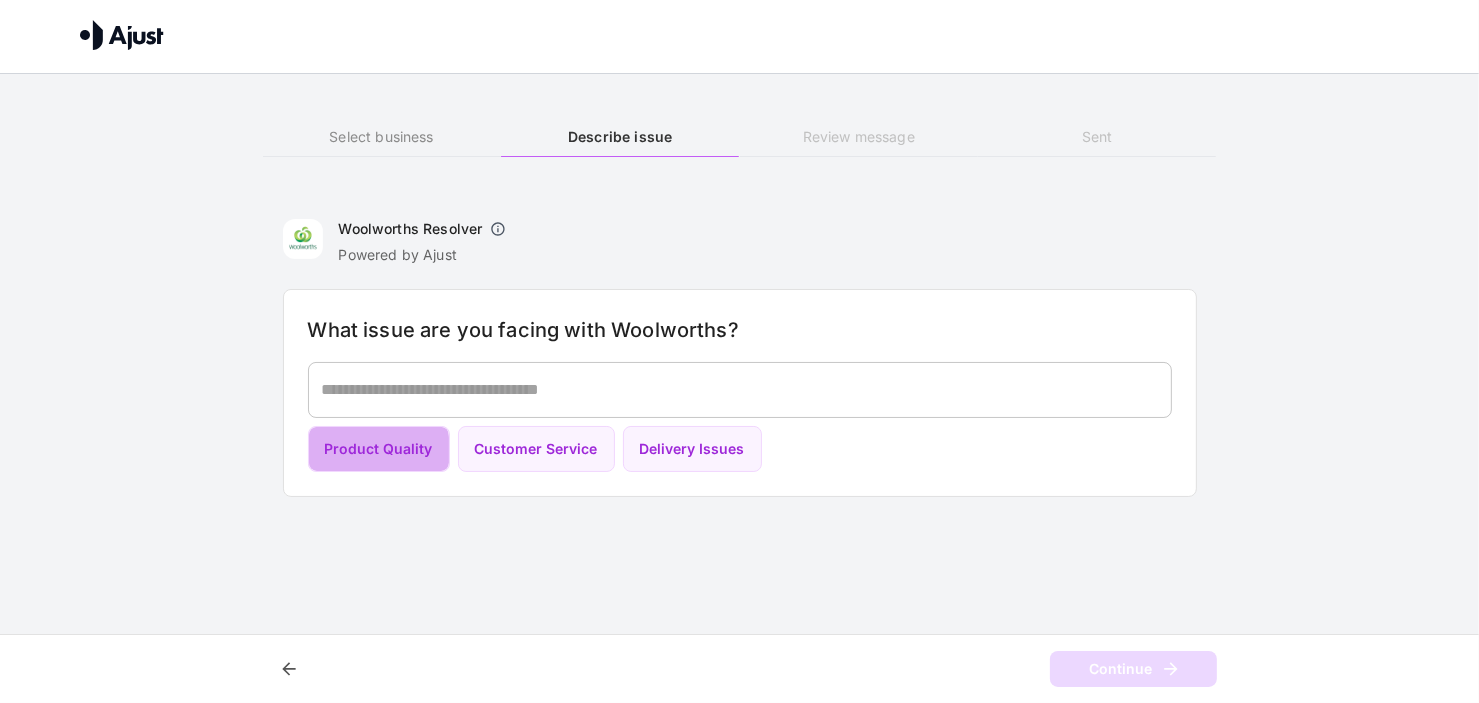 click on "Product Quality" at bounding box center (379, 449) 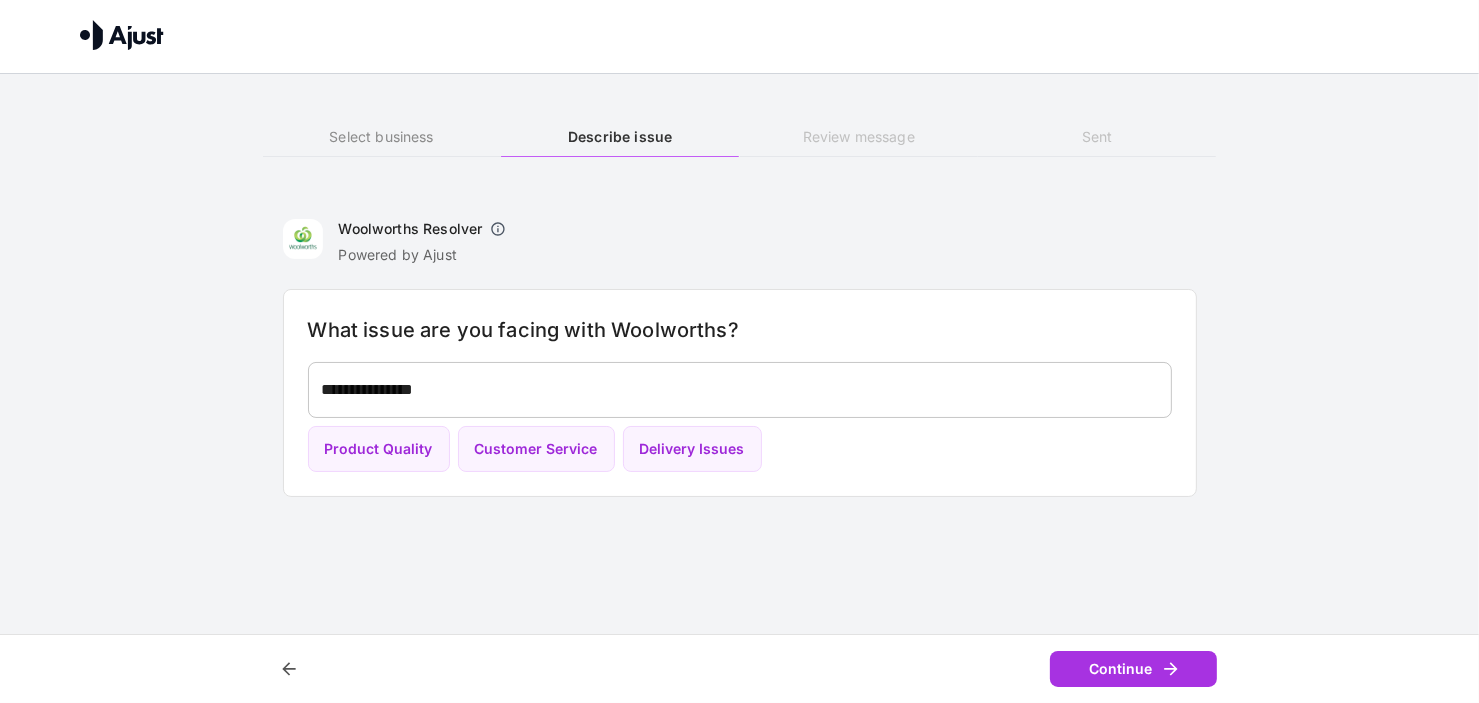 click on "Continue" at bounding box center (1133, 669) 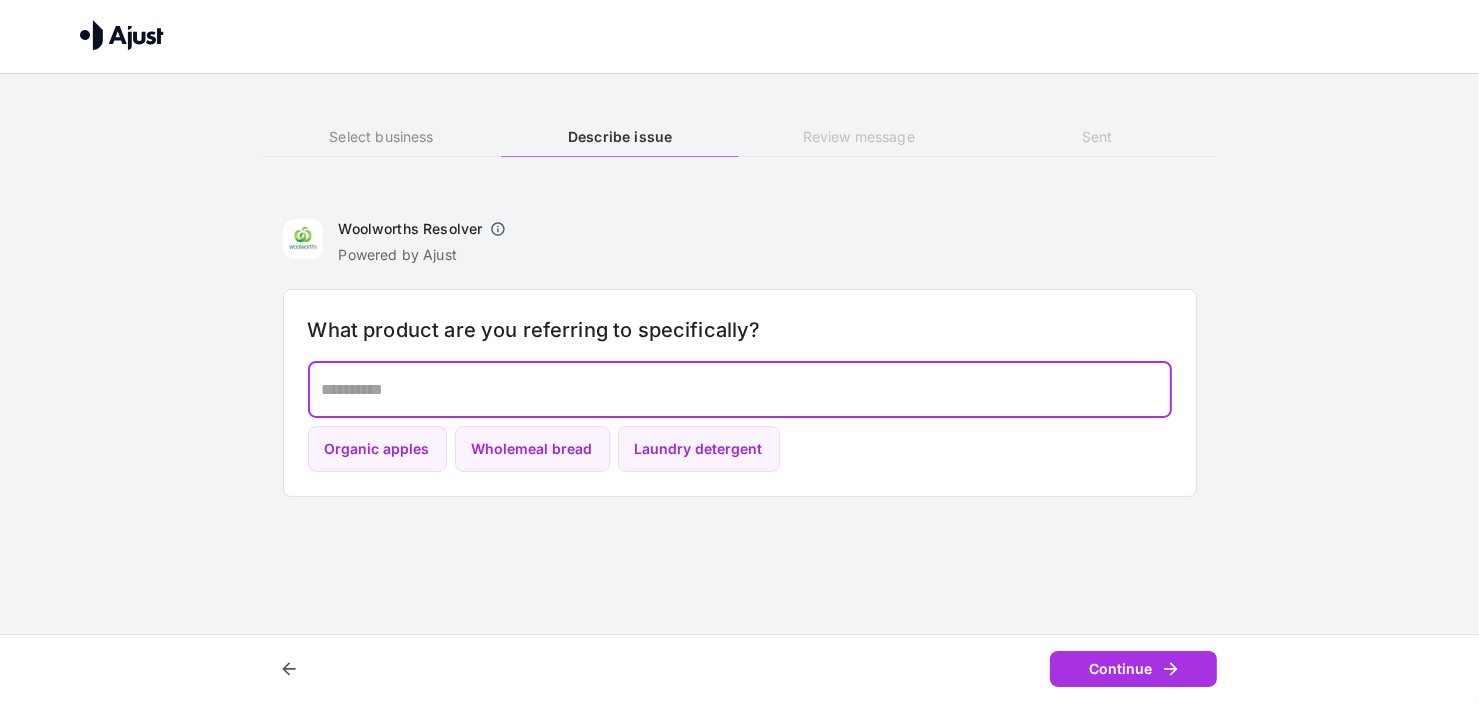 click at bounding box center [740, 389] 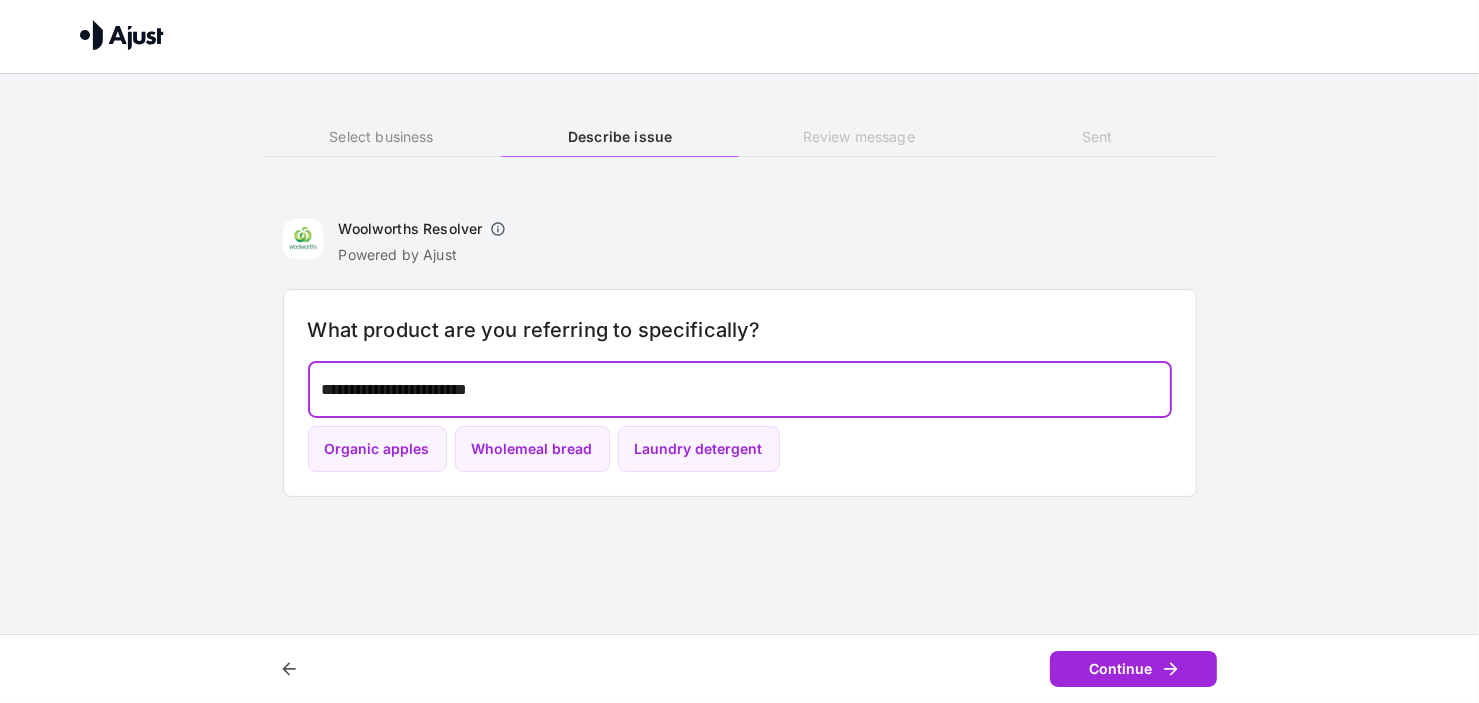 type on "**********" 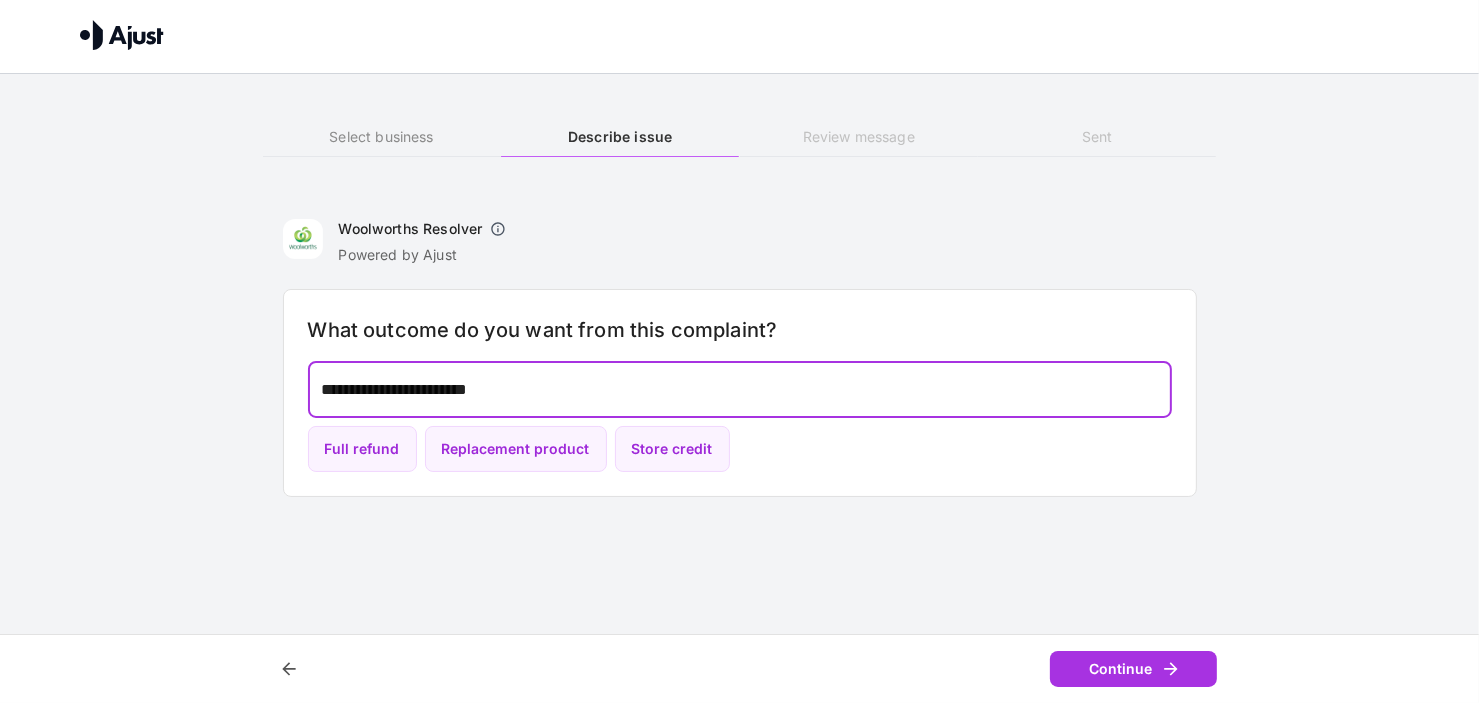 click on "**********" at bounding box center [740, 389] 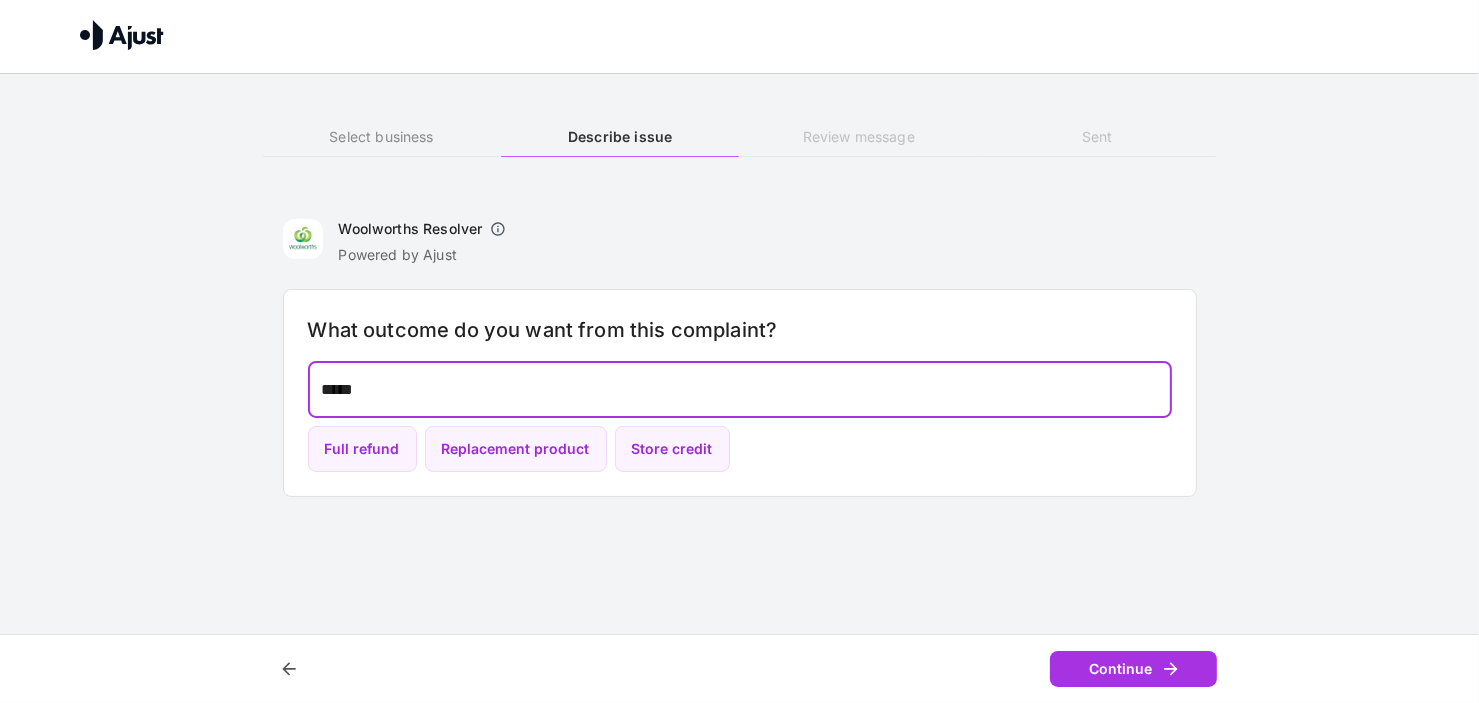 click on "*****" at bounding box center (740, 389) 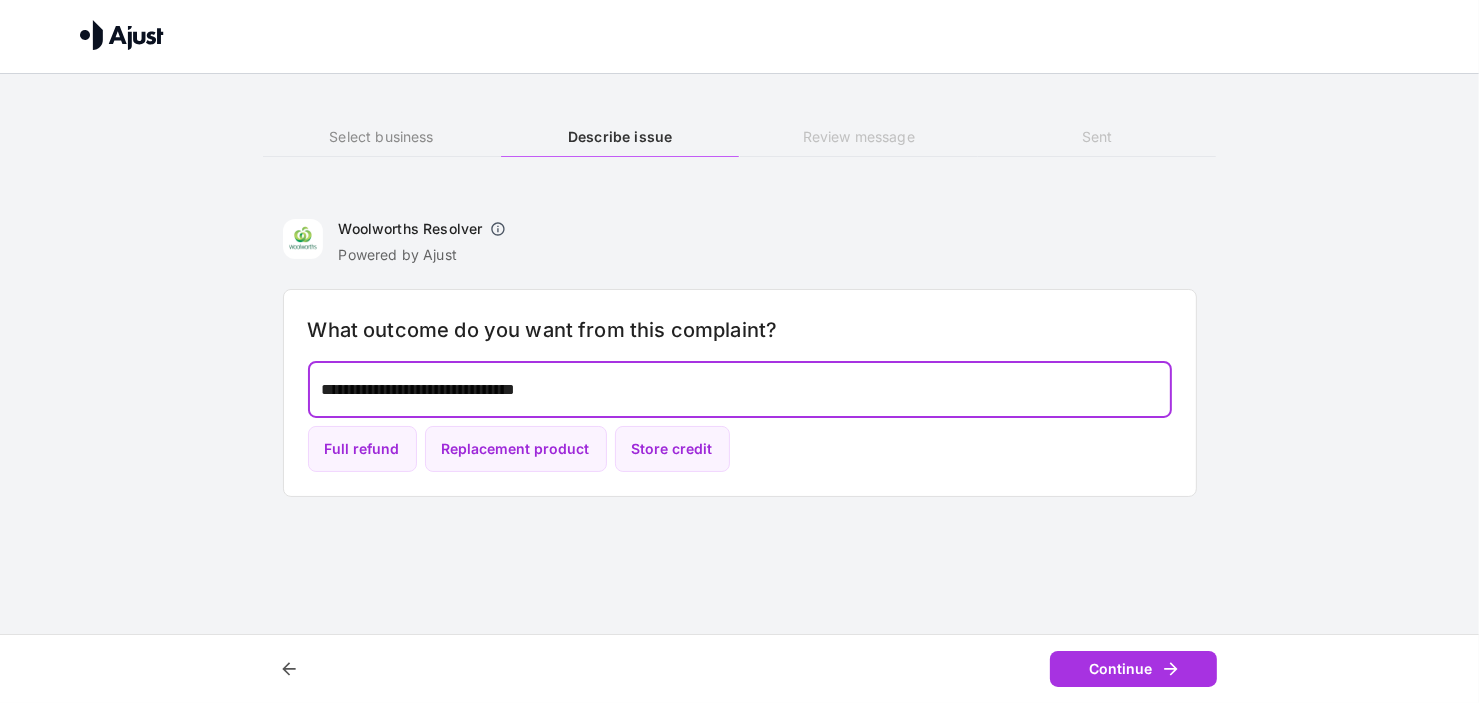 click on "**********" at bounding box center [740, 389] 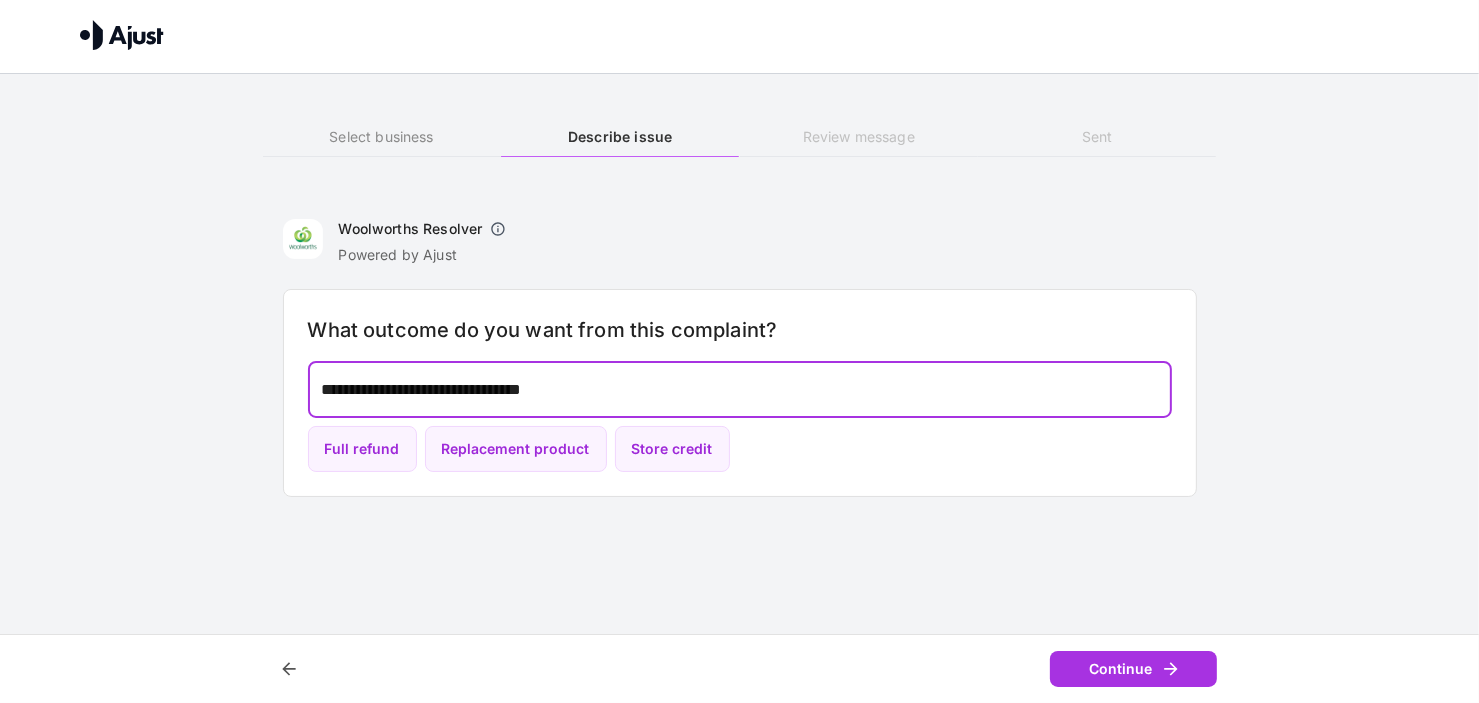 type on "**********" 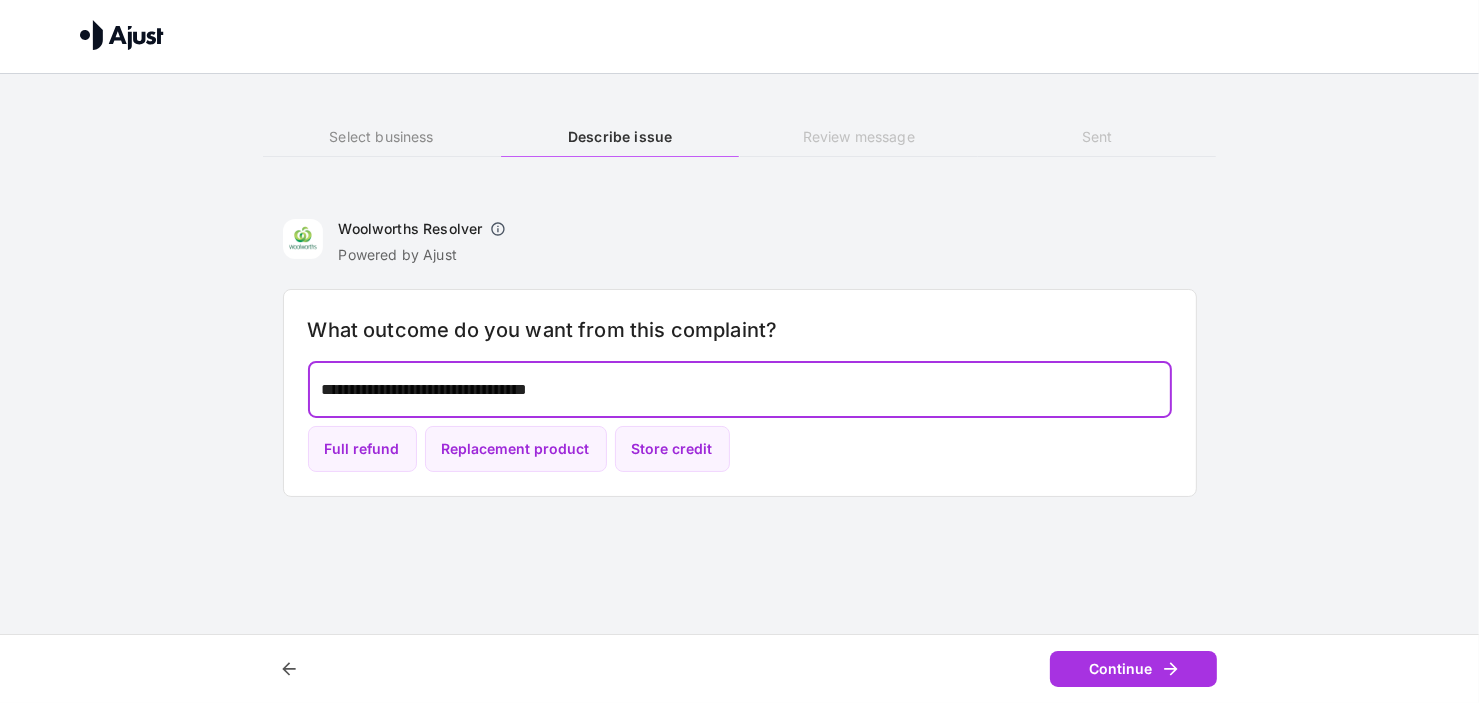 drag, startPoint x: 588, startPoint y: 377, endPoint x: 239, endPoint y: 366, distance: 349.1733 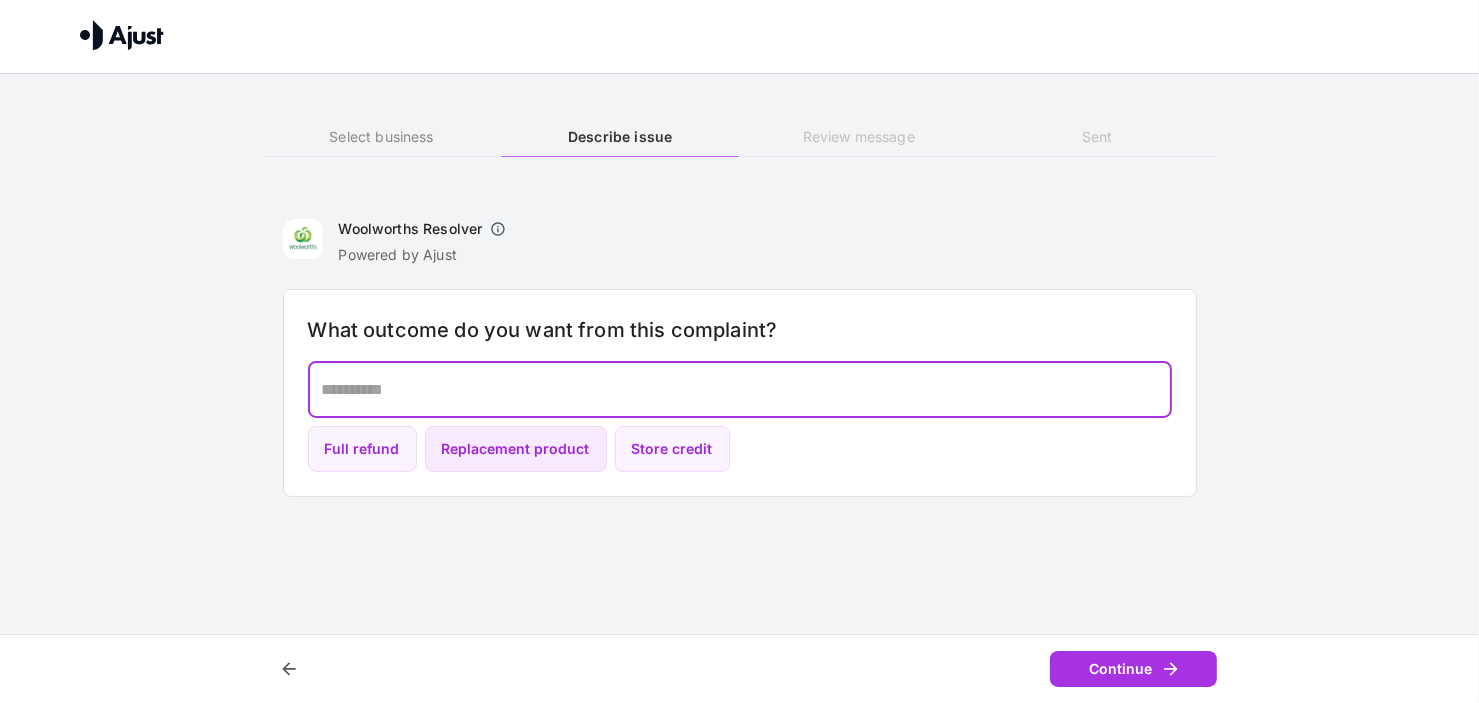 click on "Replacement product" at bounding box center (516, 449) 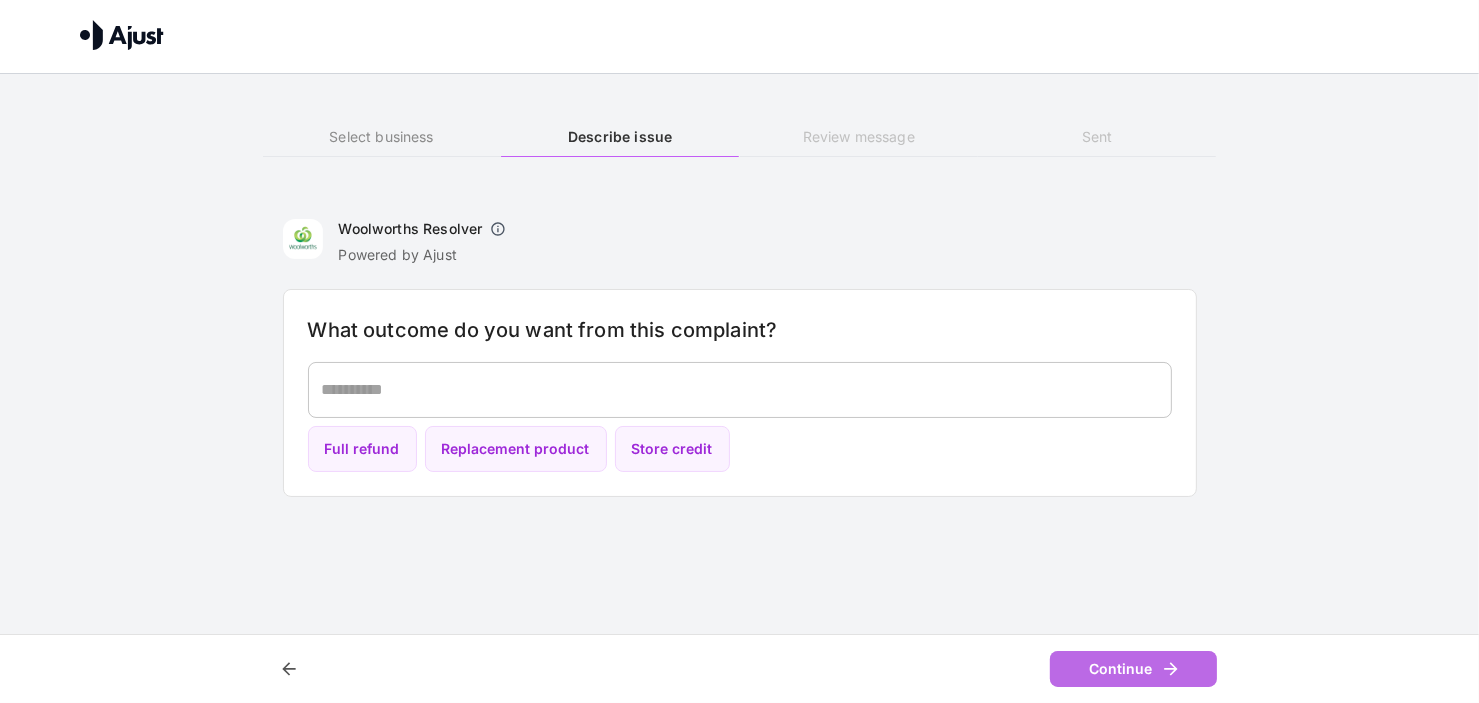 click on "Continue" at bounding box center [1133, 669] 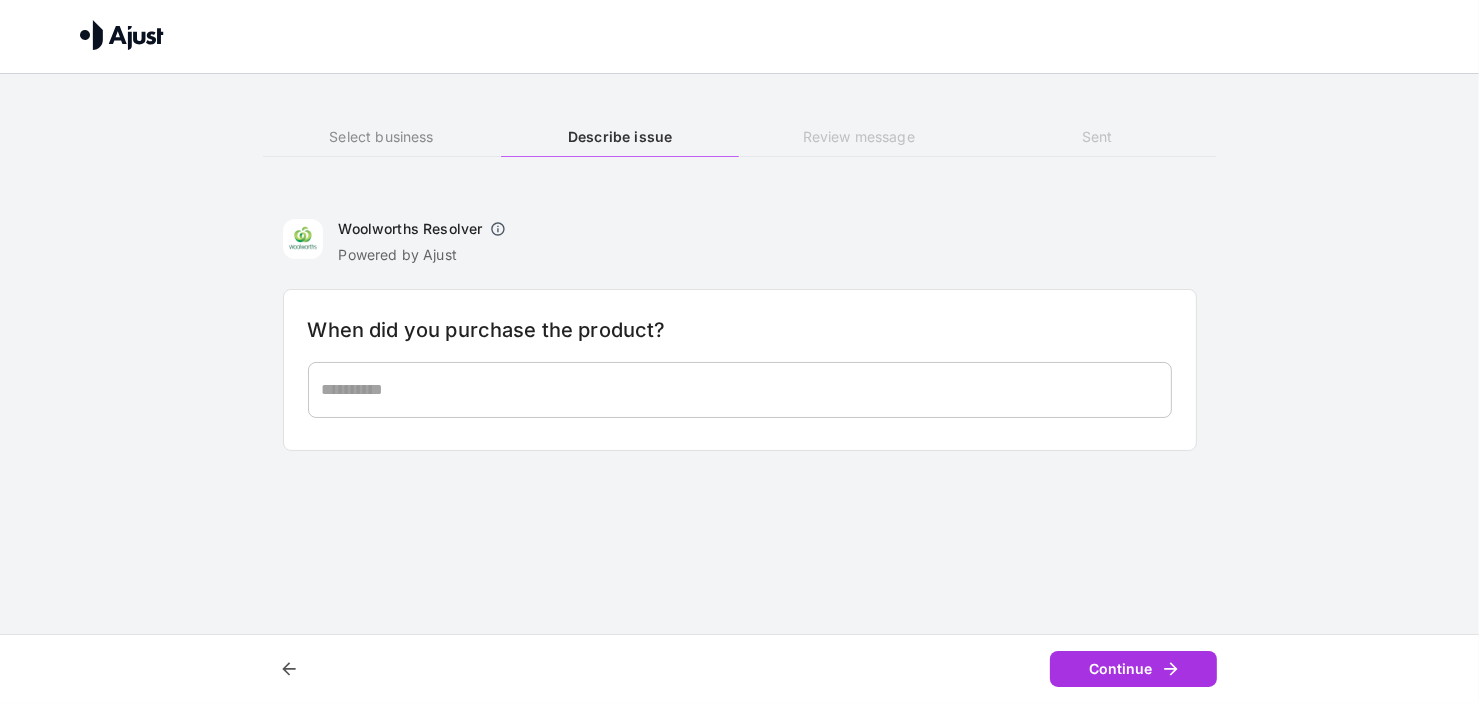 click at bounding box center (740, 389) 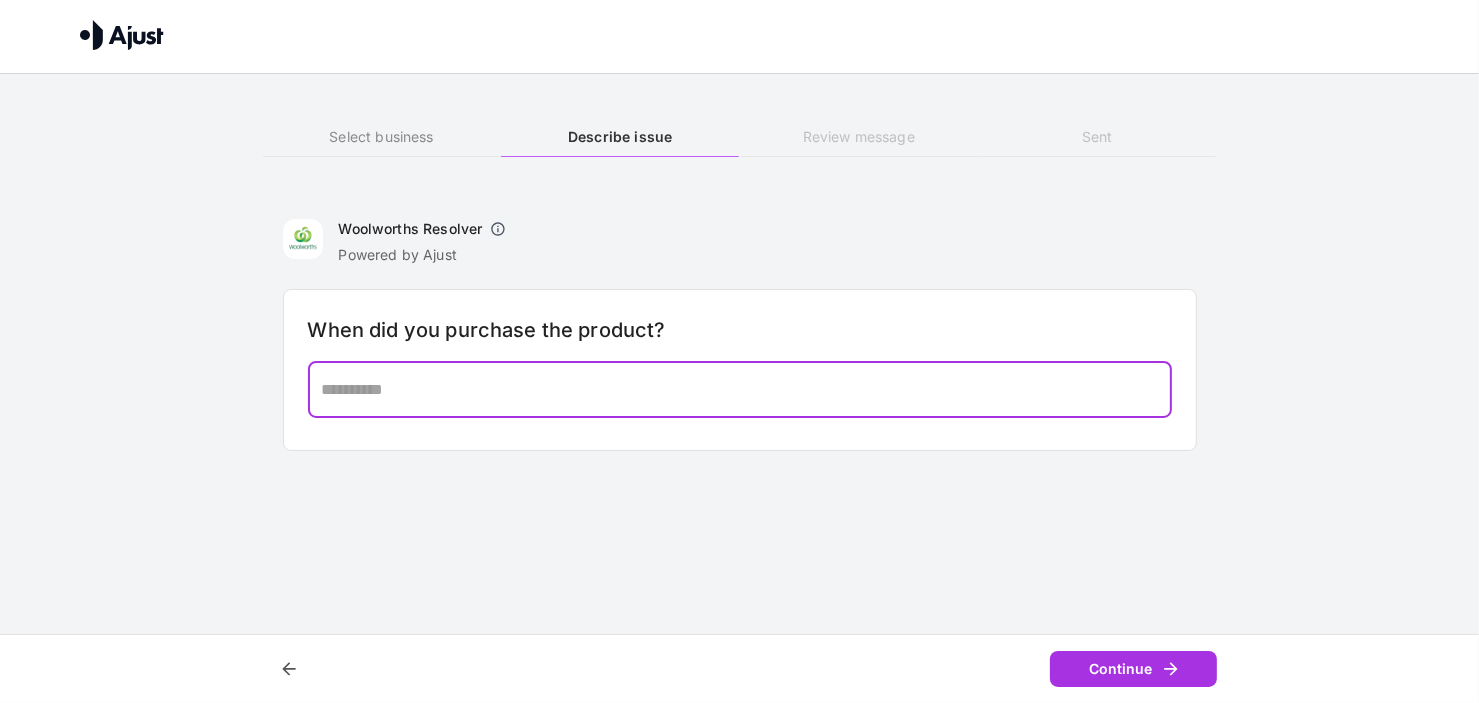 click at bounding box center (740, 389) 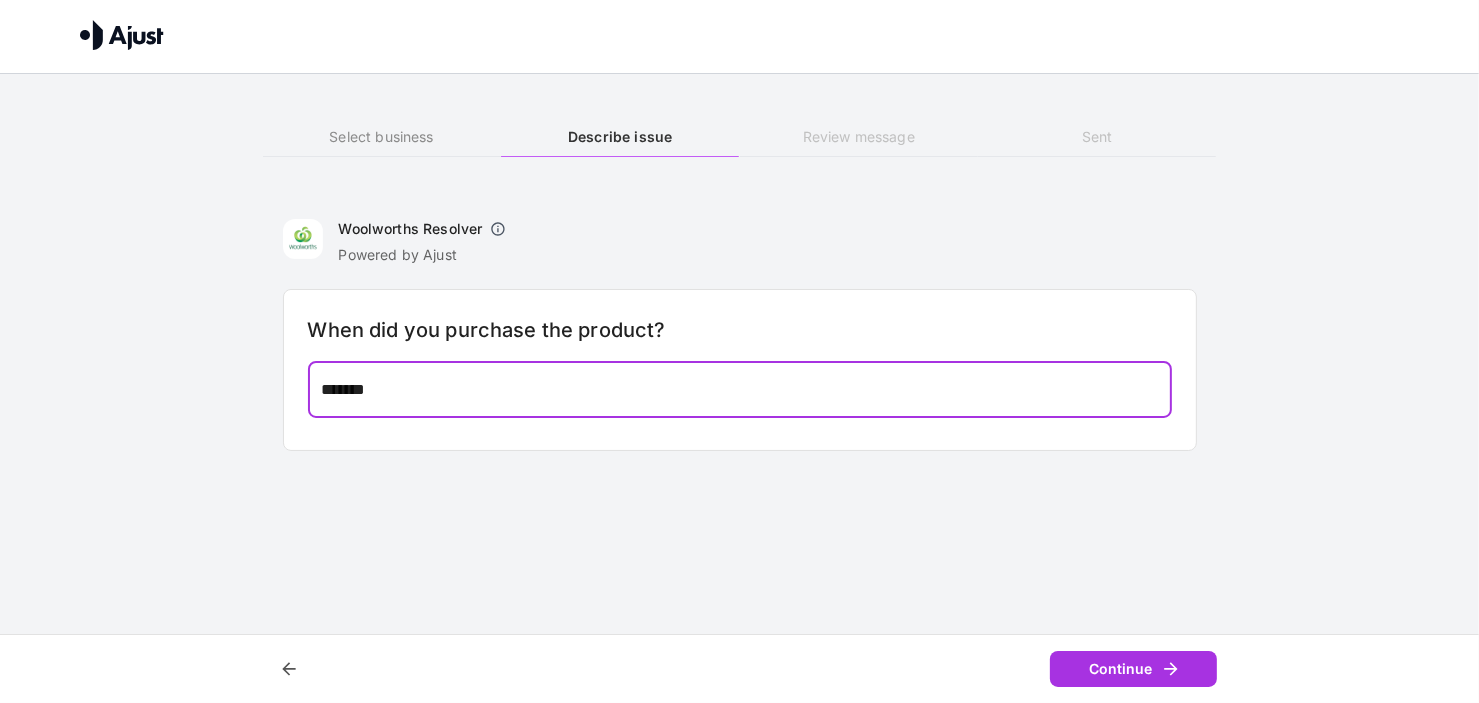 click on "*******" at bounding box center (740, 389) 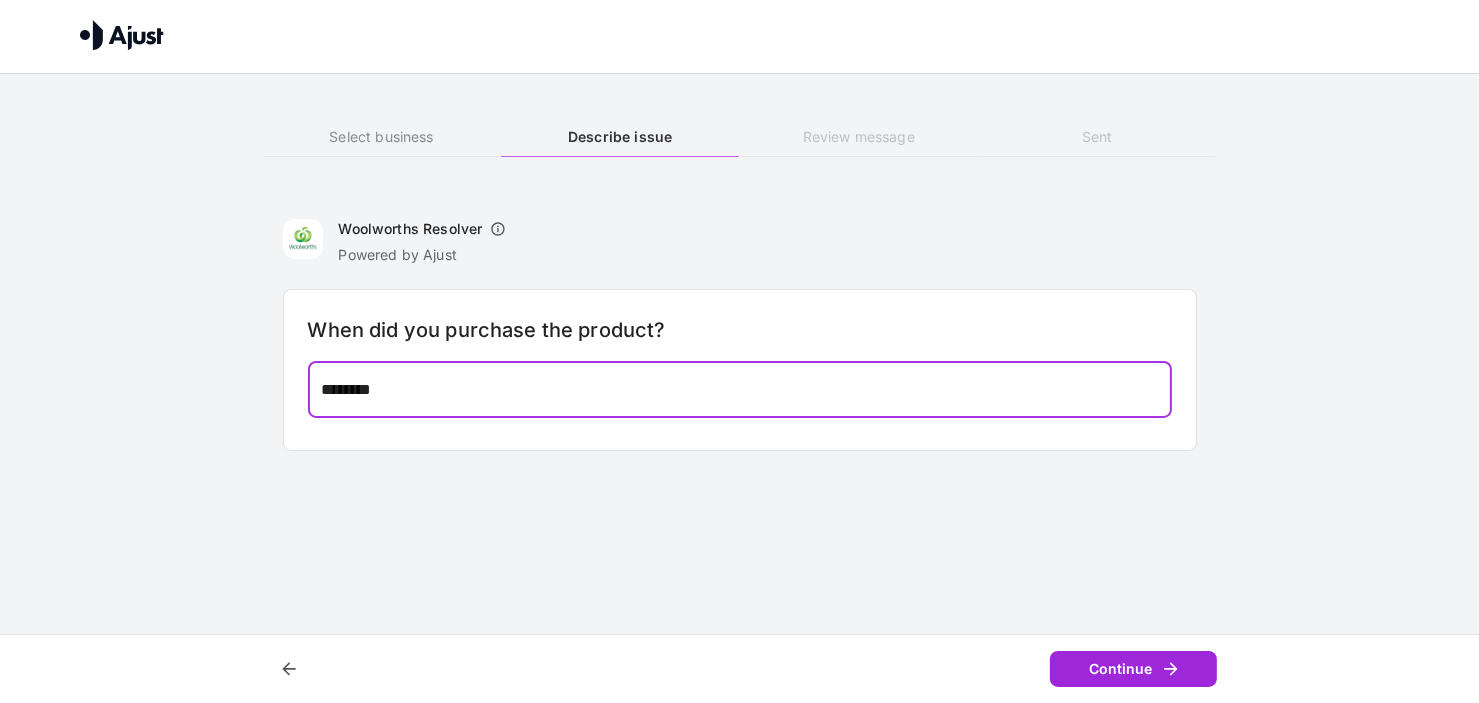 type on "*******" 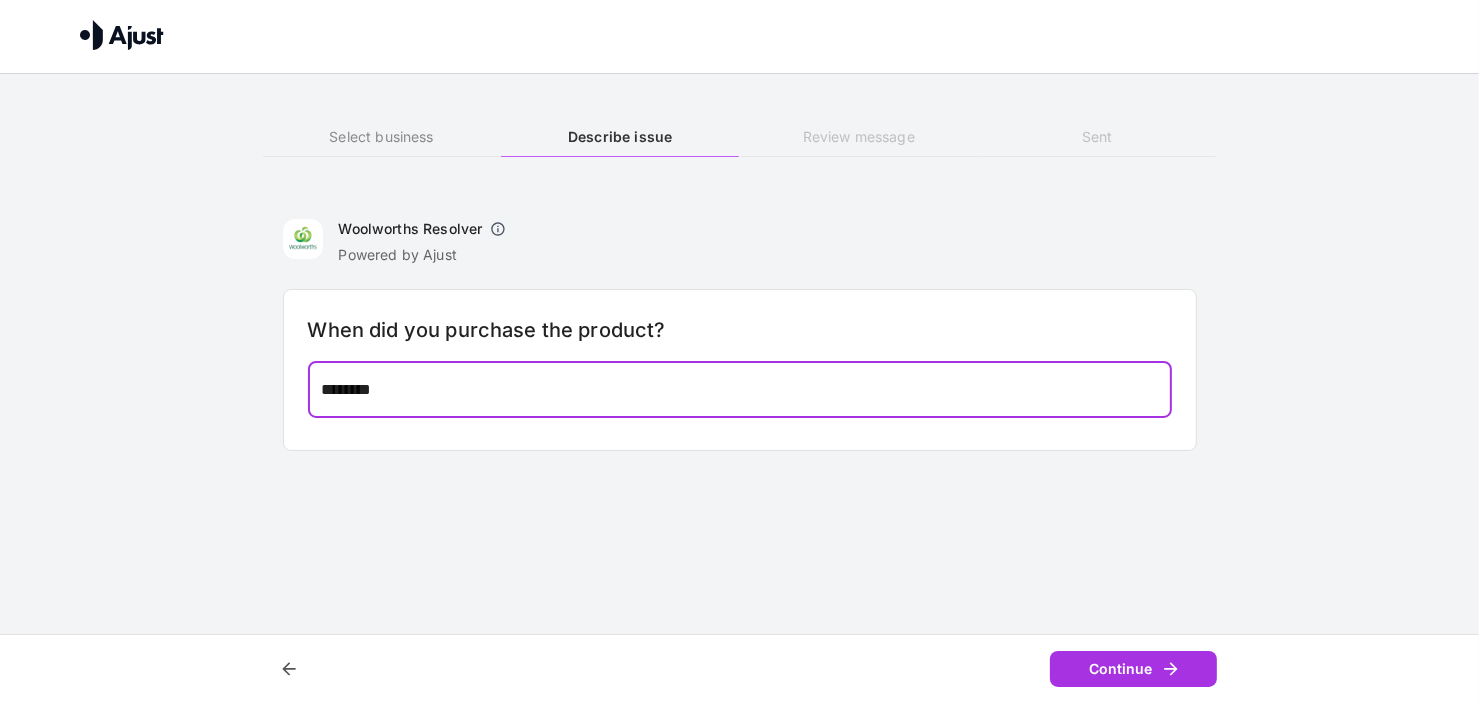 click on "Continue" at bounding box center (1133, 669) 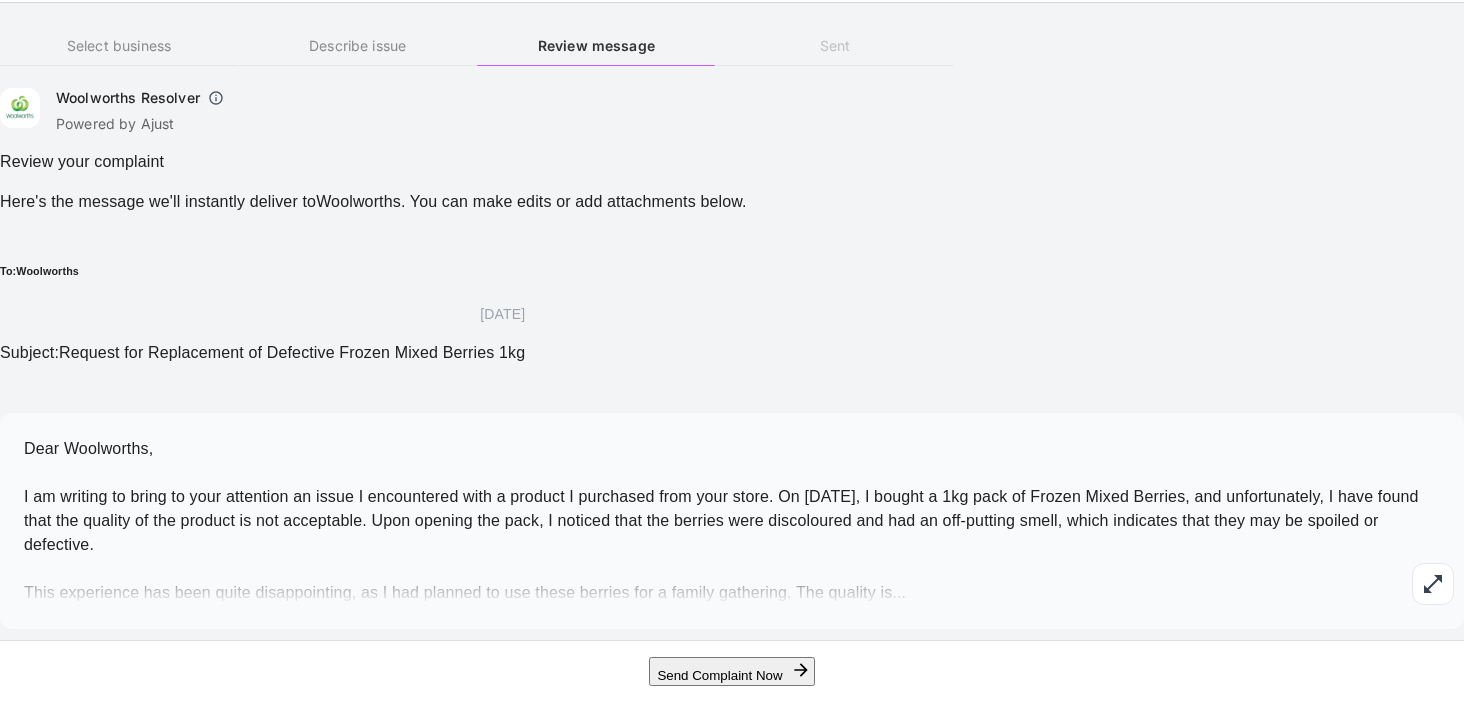 scroll, scrollTop: 186, scrollLeft: 0, axis: vertical 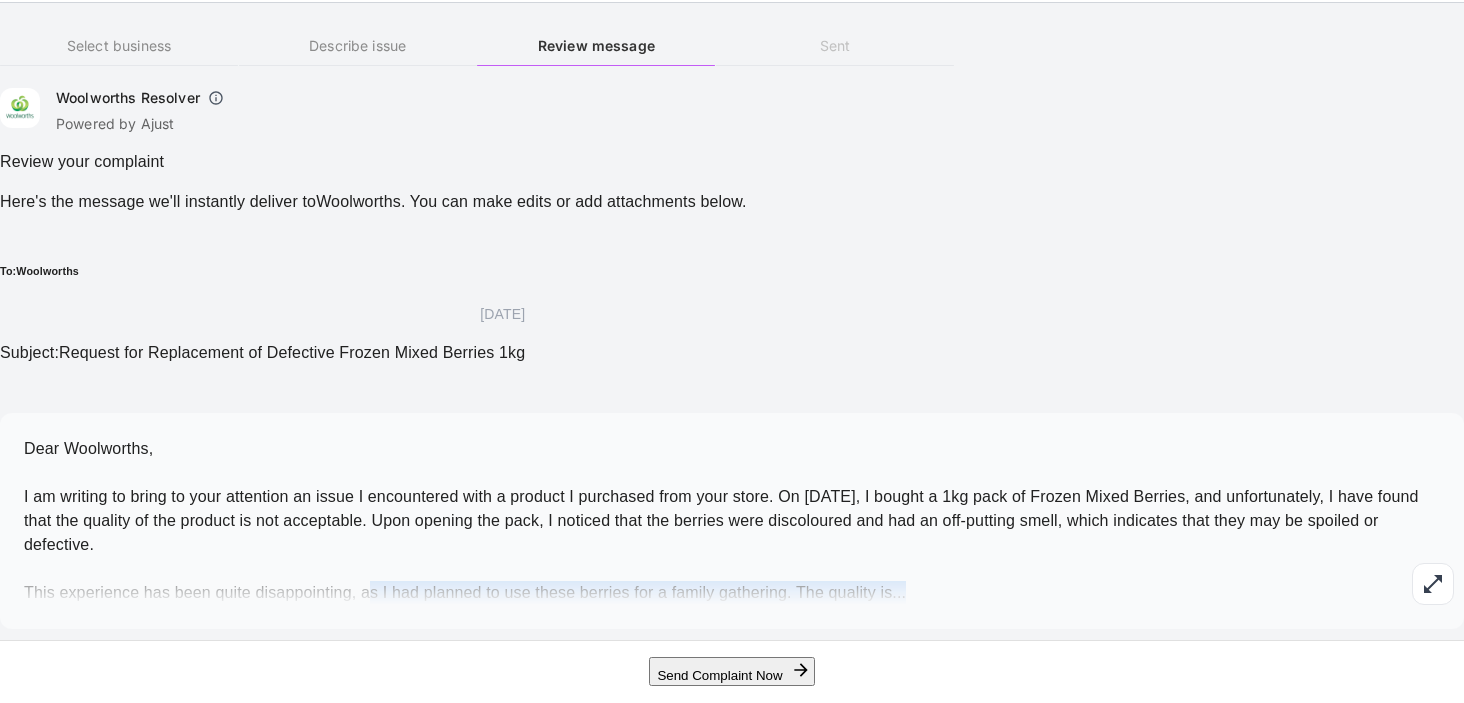 click on "Dear Woolworths,
I am writing to bring to your attention an issue I encountered with a product I purchased from your store. On [DATE], I bought a 1kg pack of Frozen Mixed Berries, and unfortunately, I have found that the quality of the product is not acceptable. Upon opening the pack, I noticed that the berries were discoloured and had an off-putting smell, which indicates that they may be spoiled or defective.
This experience has been quite disappointing, as I had planned to use these berries for a family gathering. The quality is ..." at bounding box center (732, 521) 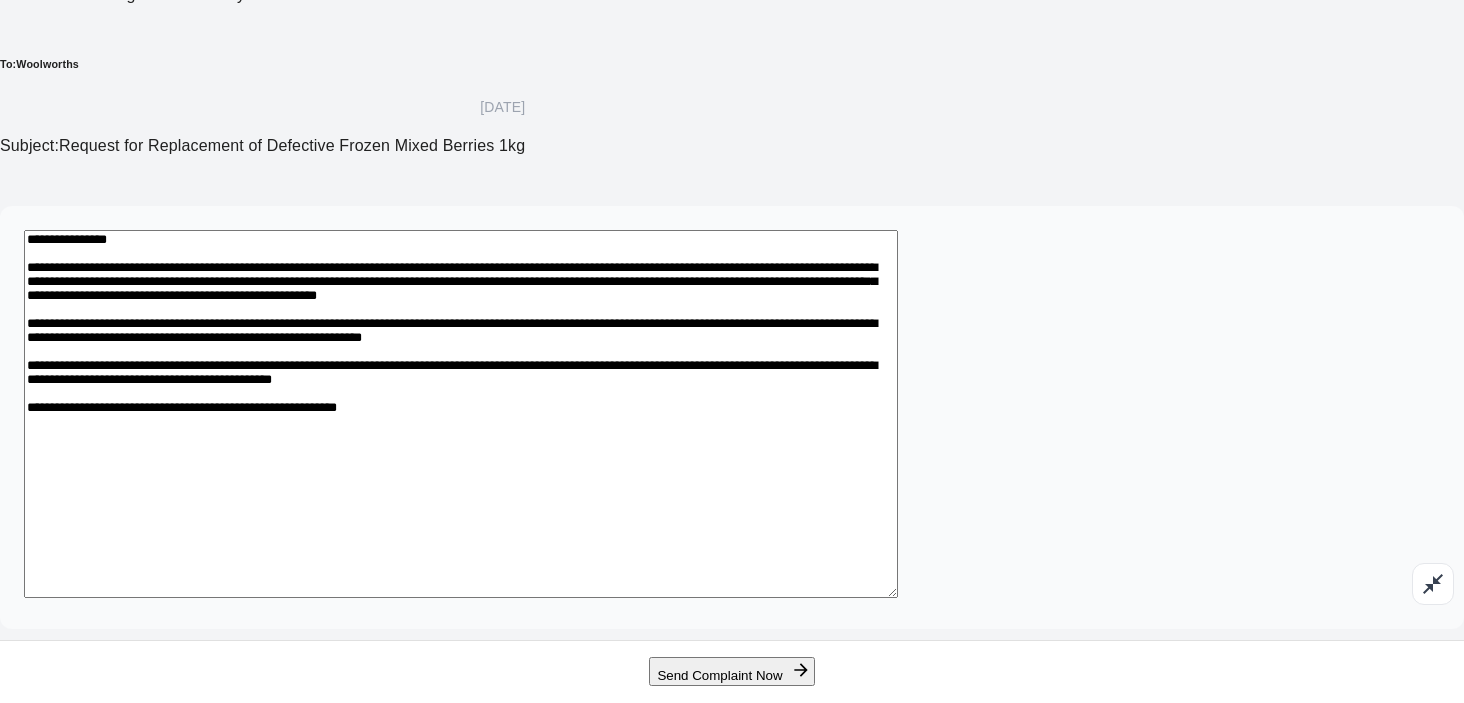 scroll, scrollTop: 123, scrollLeft: 0, axis: vertical 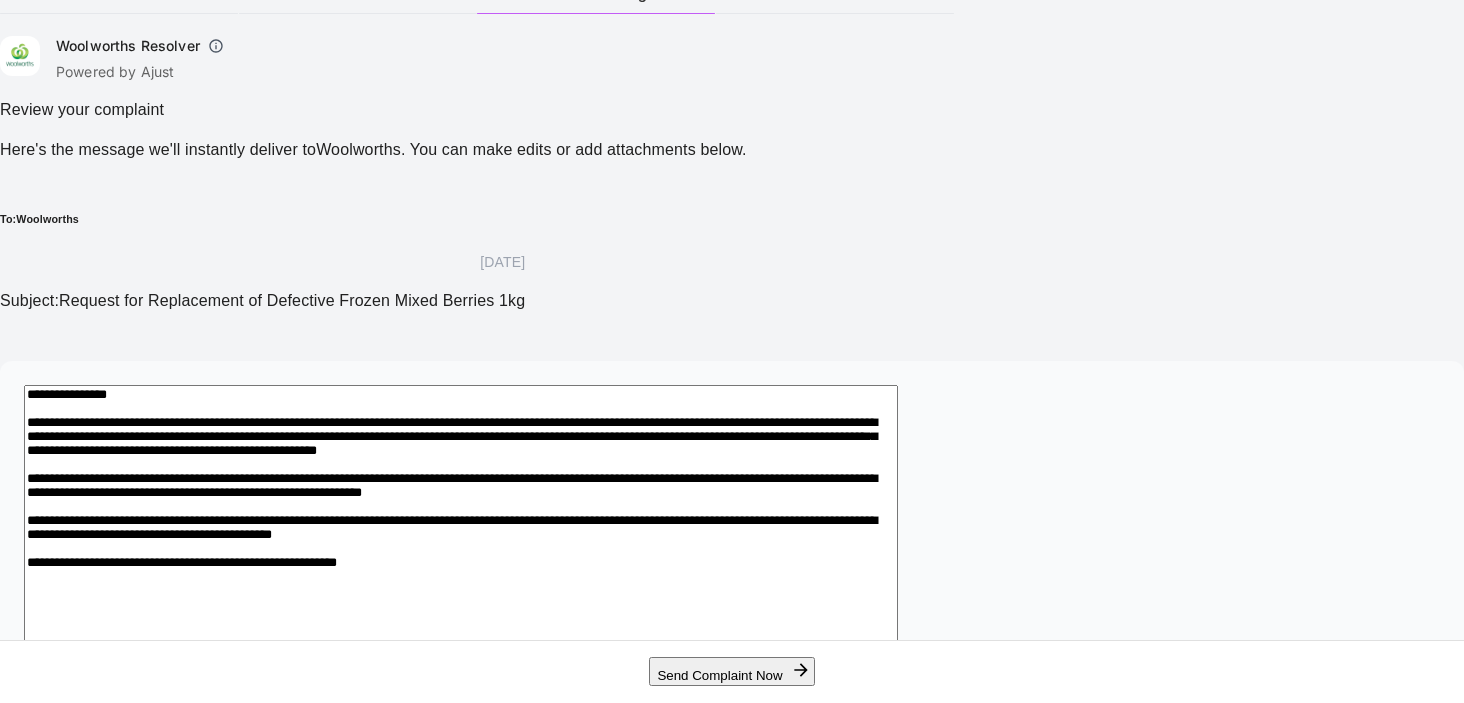 drag, startPoint x: 1121, startPoint y: 397, endPoint x: 1106, endPoint y: 399, distance: 15.132746 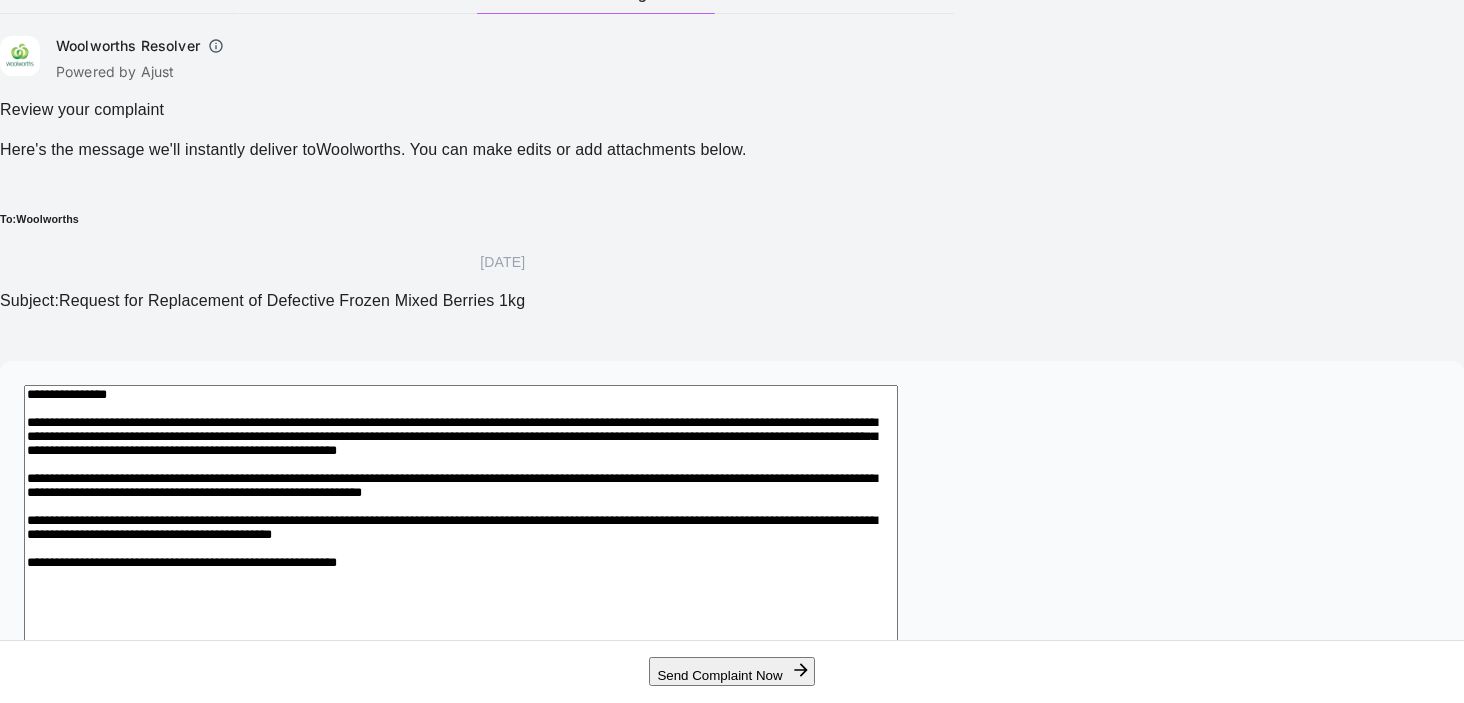 drag, startPoint x: 317, startPoint y: 417, endPoint x: 287, endPoint y: 422, distance: 30.413813 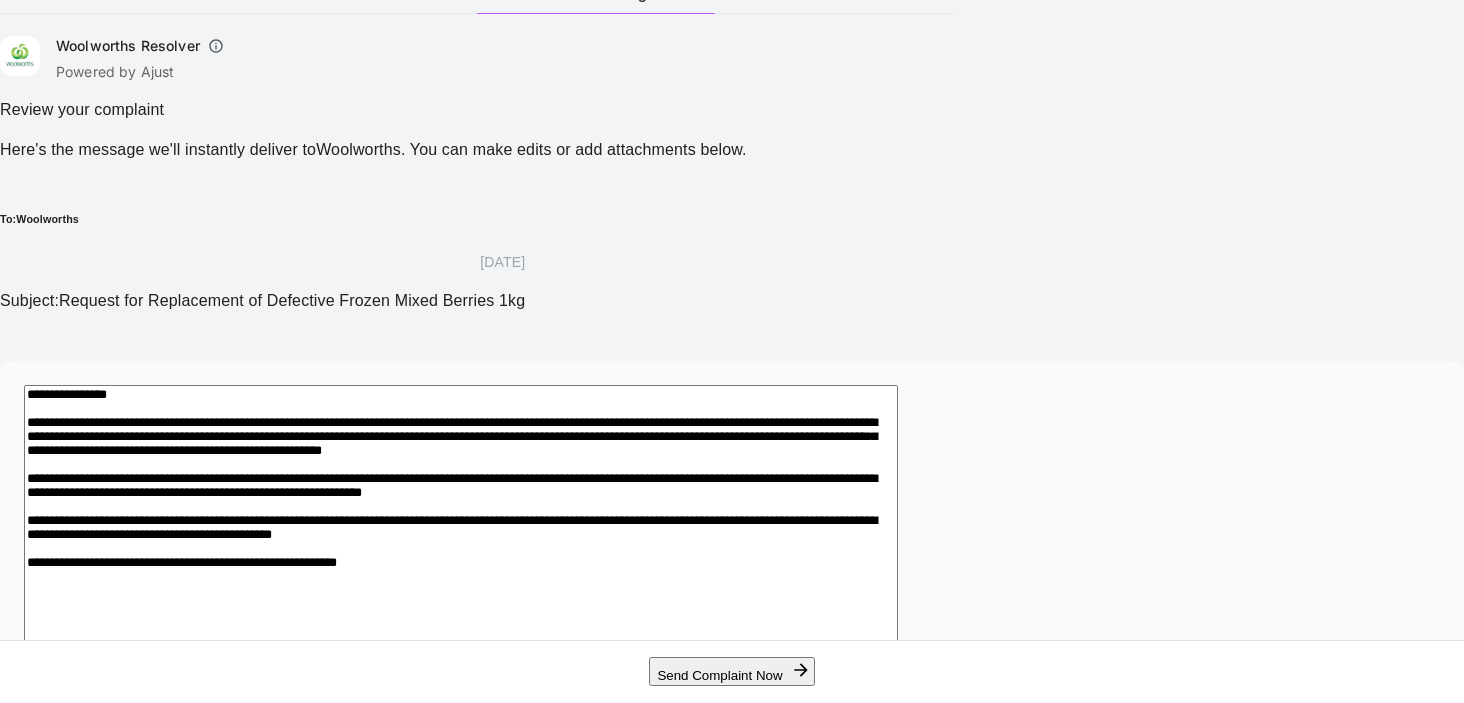 scroll, scrollTop: 223, scrollLeft: 0, axis: vertical 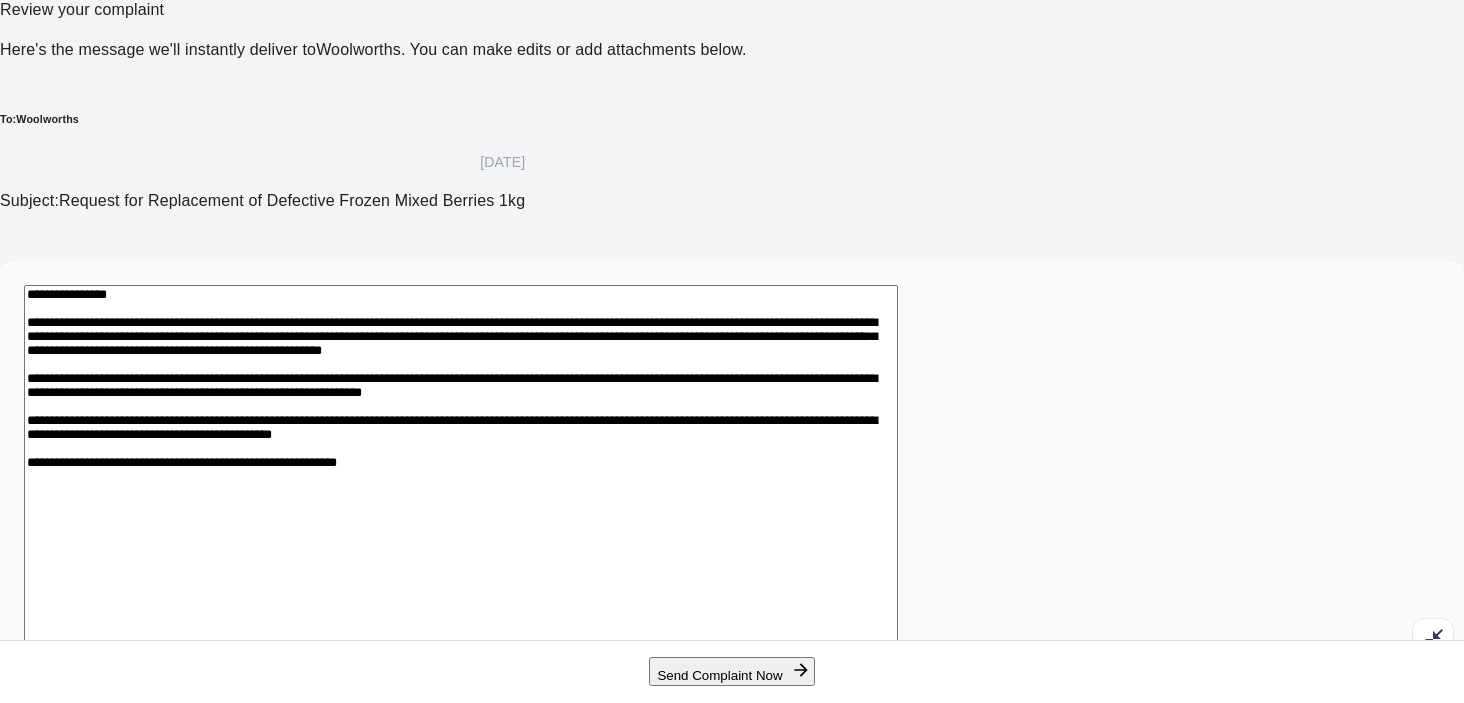 drag, startPoint x: 791, startPoint y: 578, endPoint x: 284, endPoint y: 247, distance: 605.4833 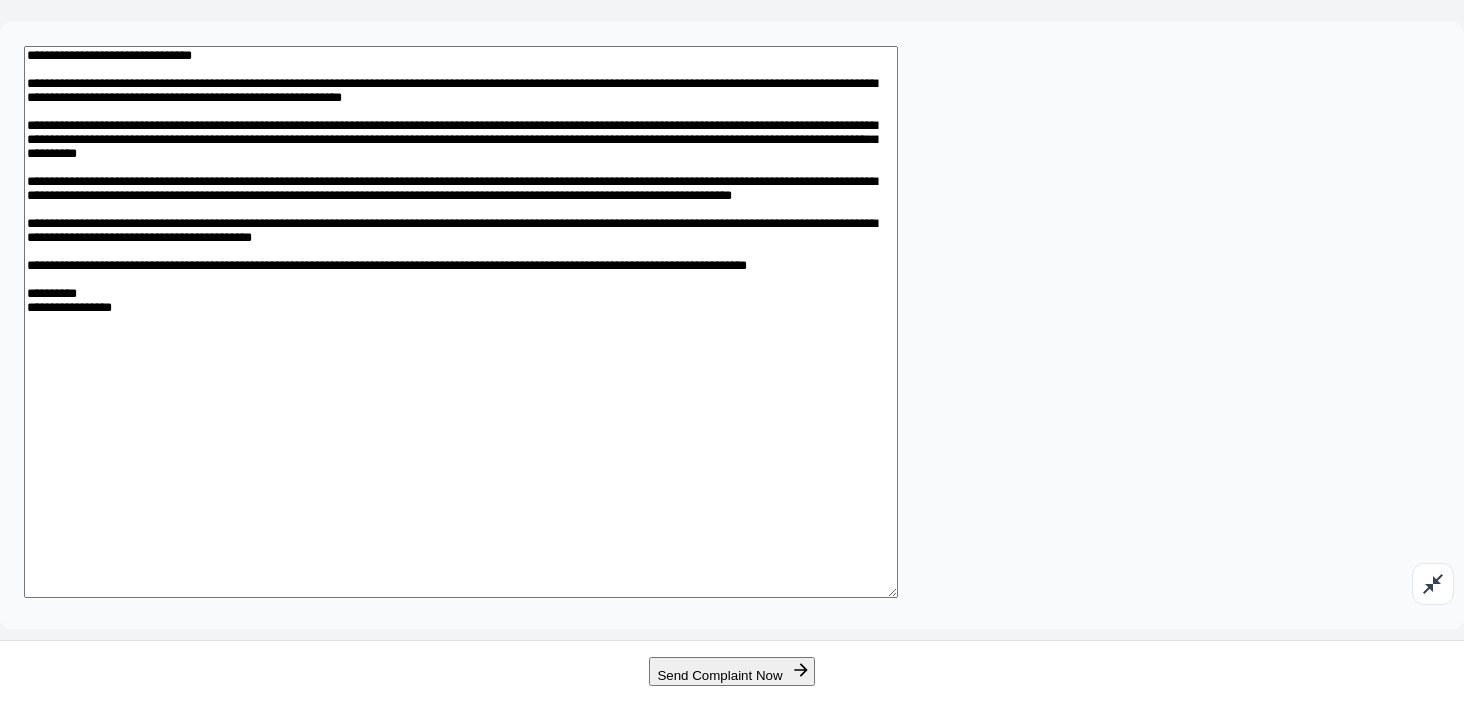 scroll, scrollTop: 488, scrollLeft: 0, axis: vertical 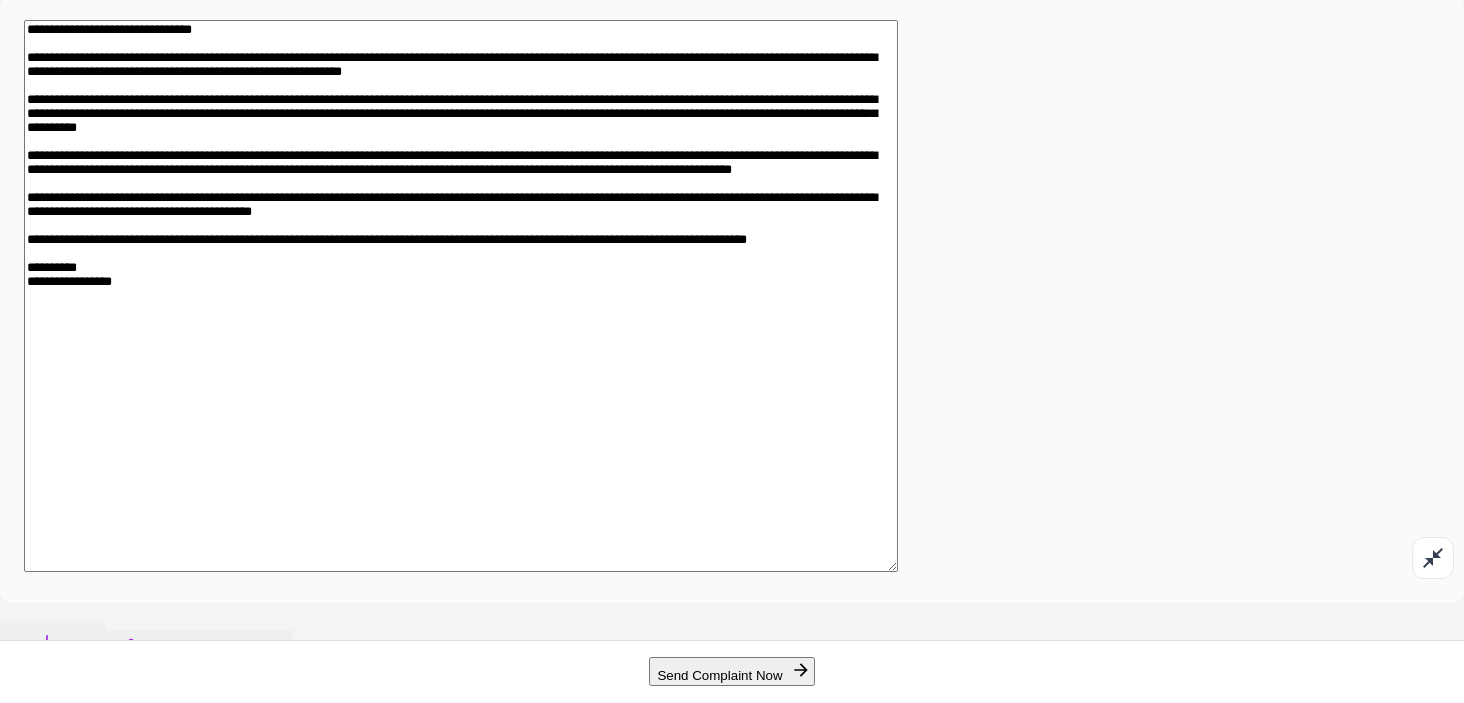 click on "Upload Attachment" at bounding box center (199, 649) 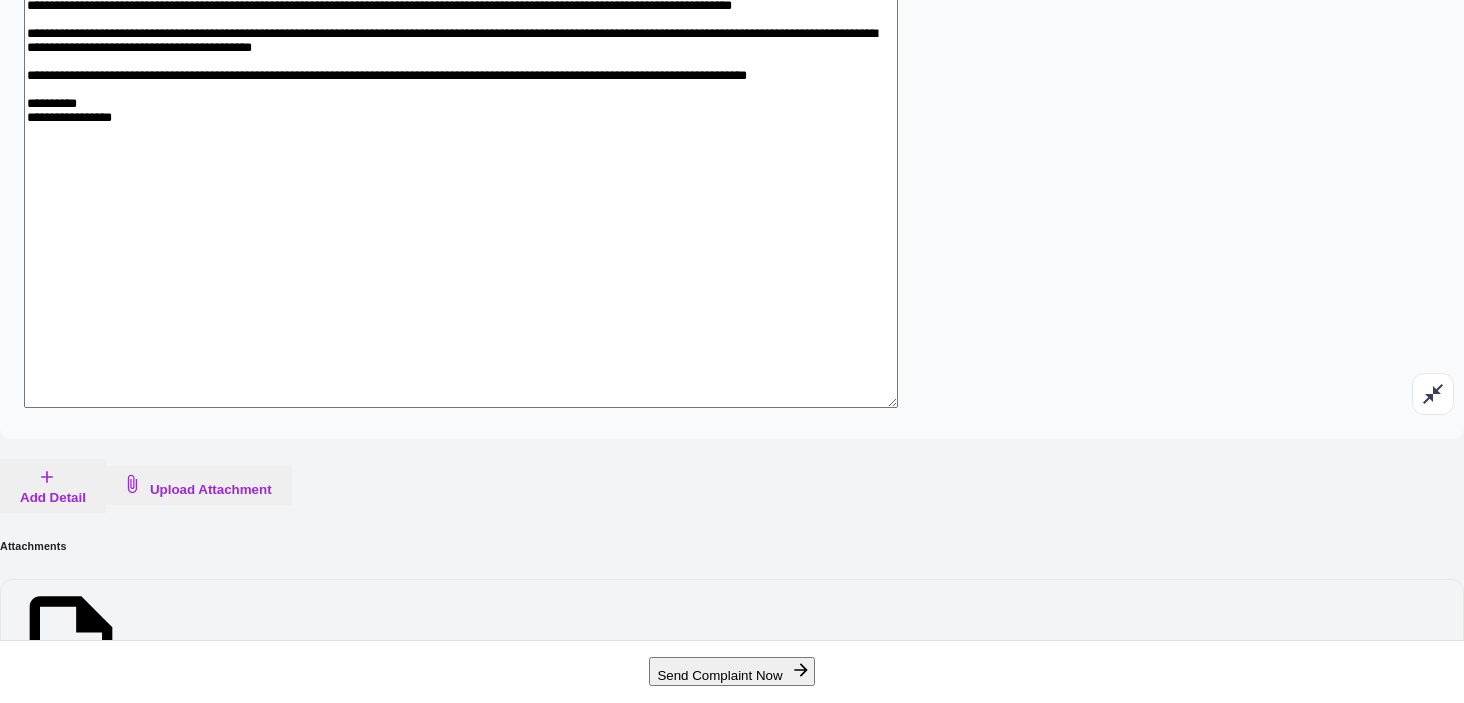 scroll, scrollTop: 767, scrollLeft: 0, axis: vertical 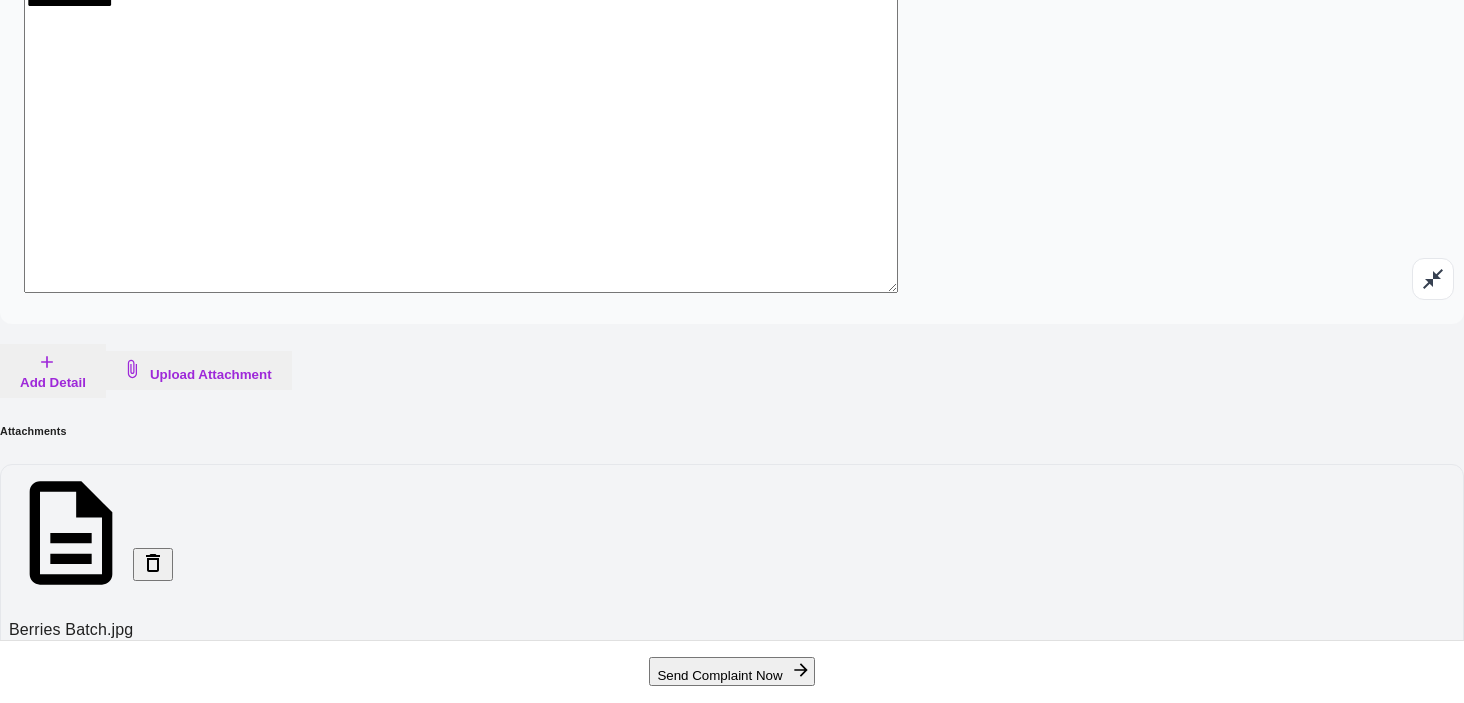 click on "Upload Attachment" at bounding box center [199, 370] 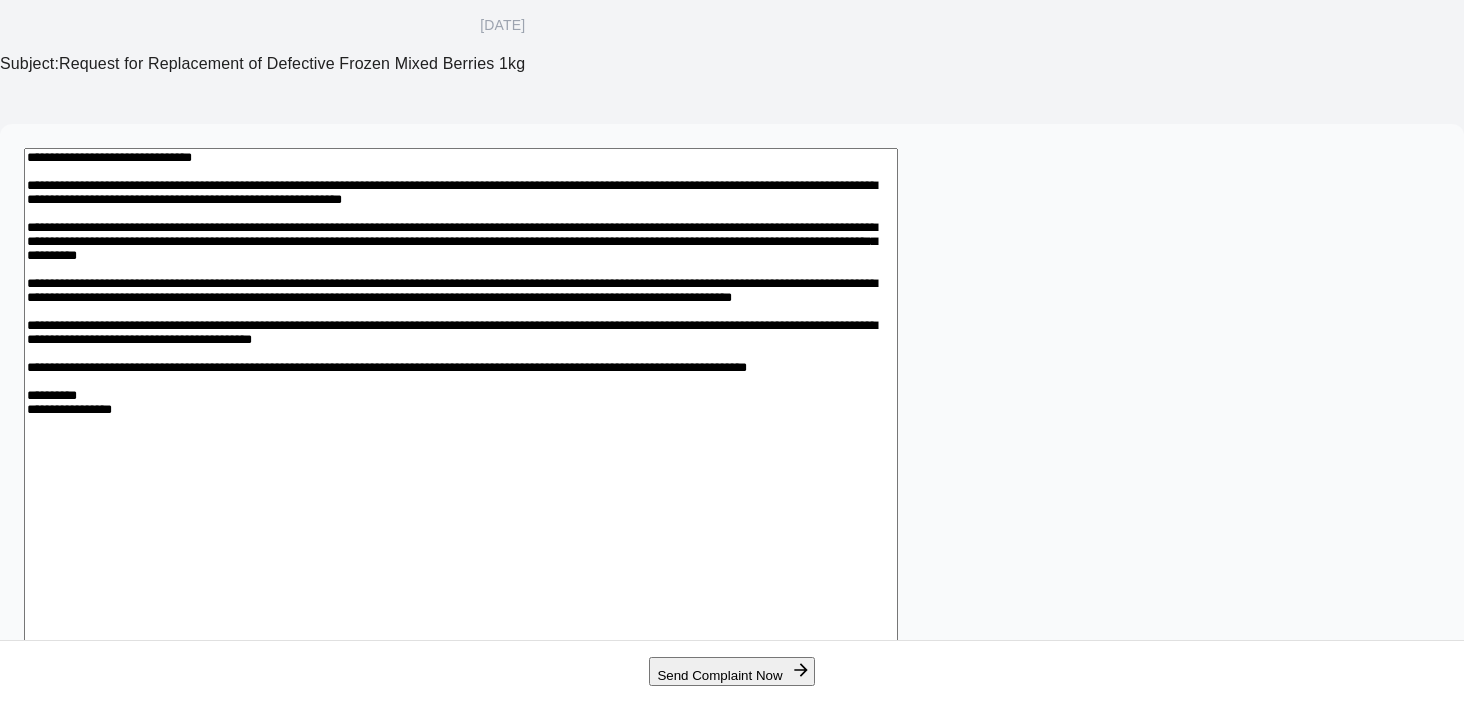 scroll, scrollTop: 322, scrollLeft: 0, axis: vertical 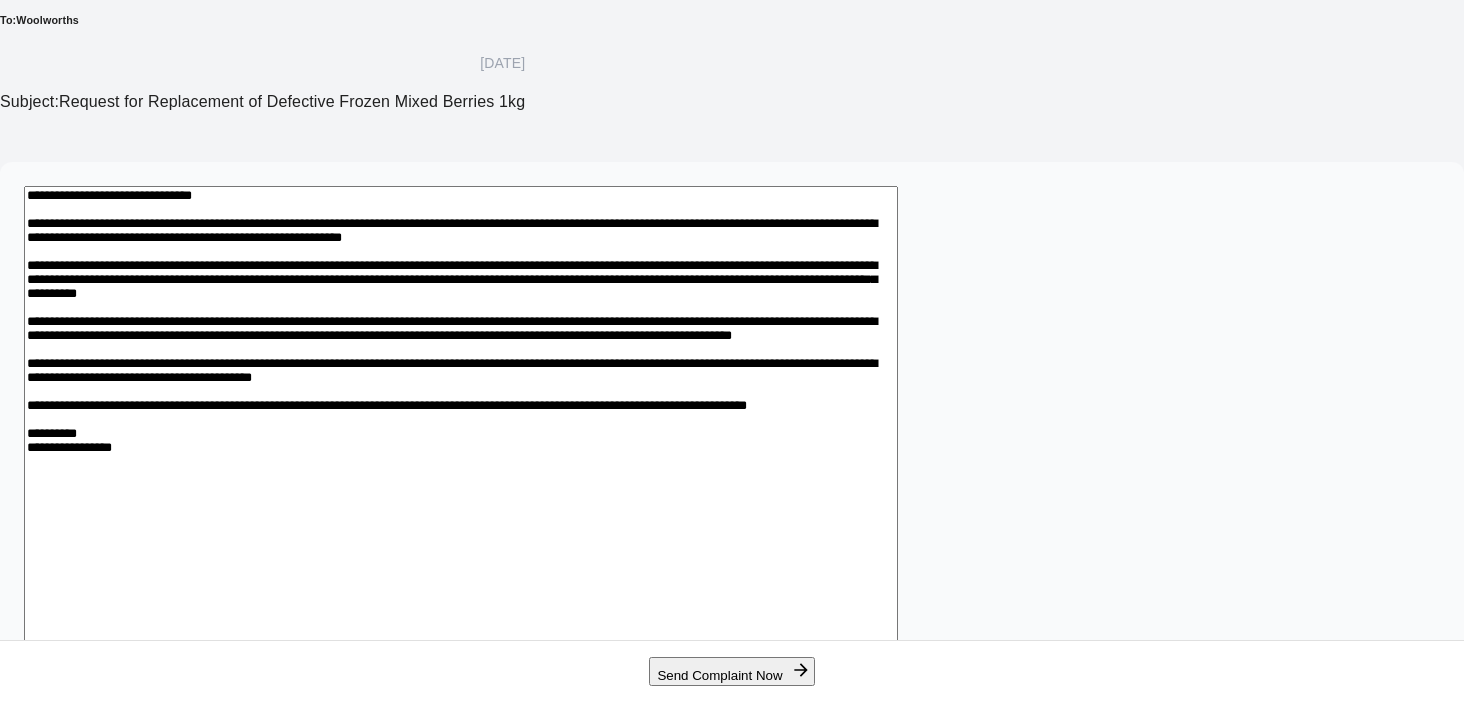 click at bounding box center [461, 462] 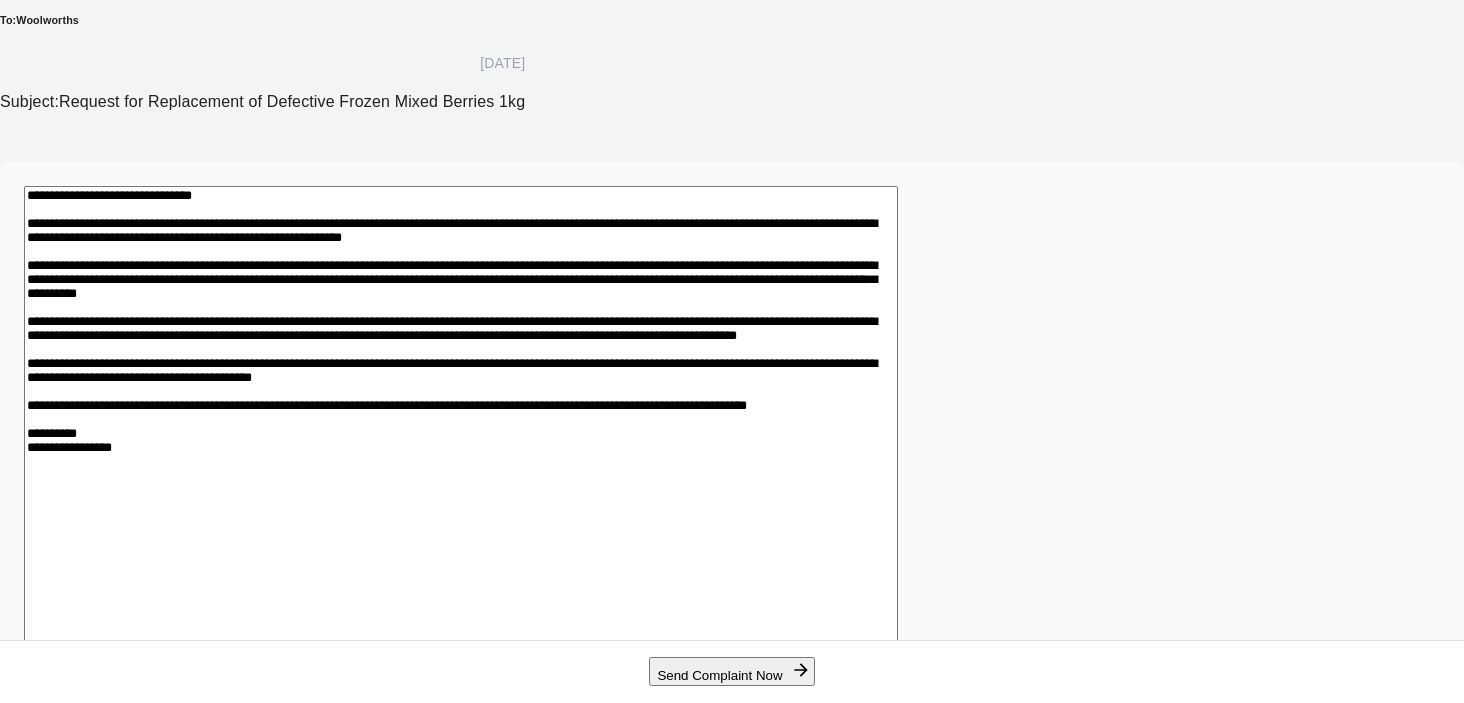 click at bounding box center [461, 462] 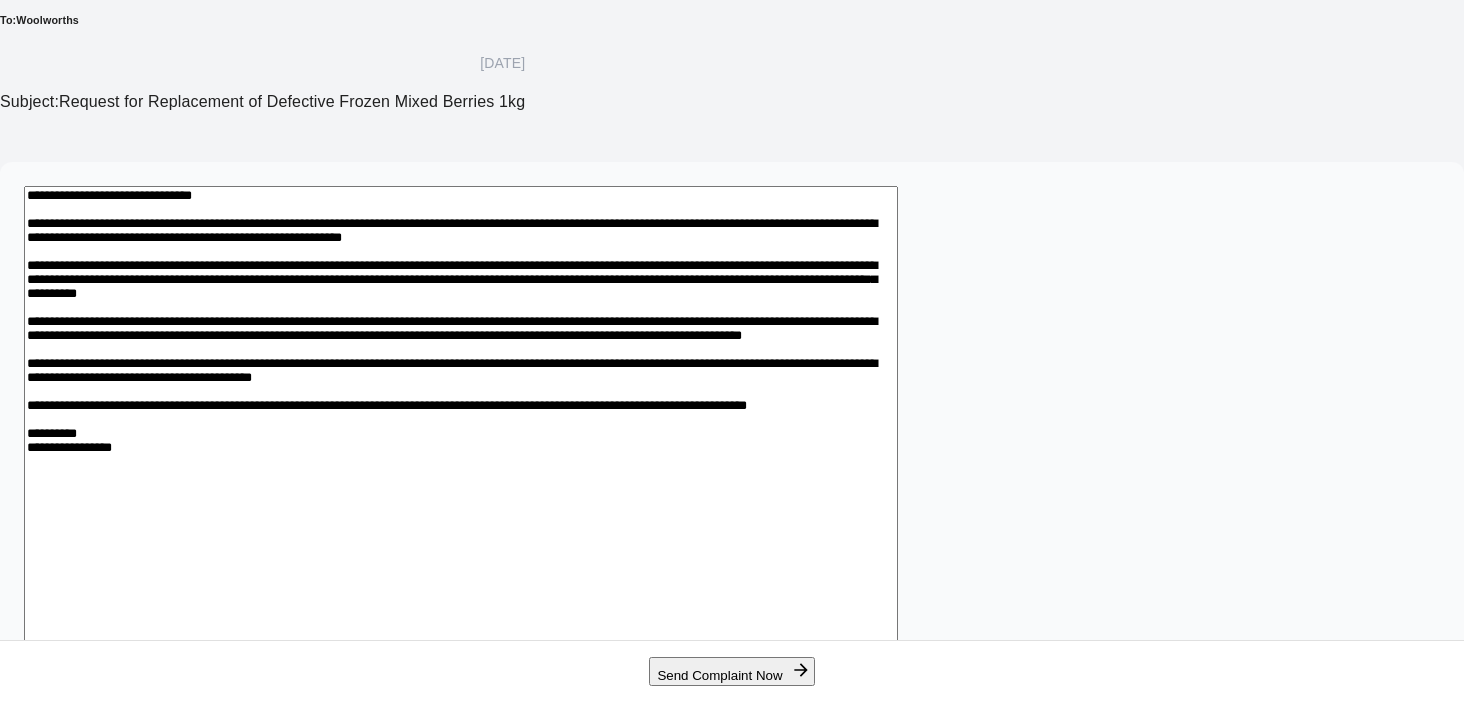drag, startPoint x: 775, startPoint y: 453, endPoint x: 648, endPoint y: 456, distance: 127.03543 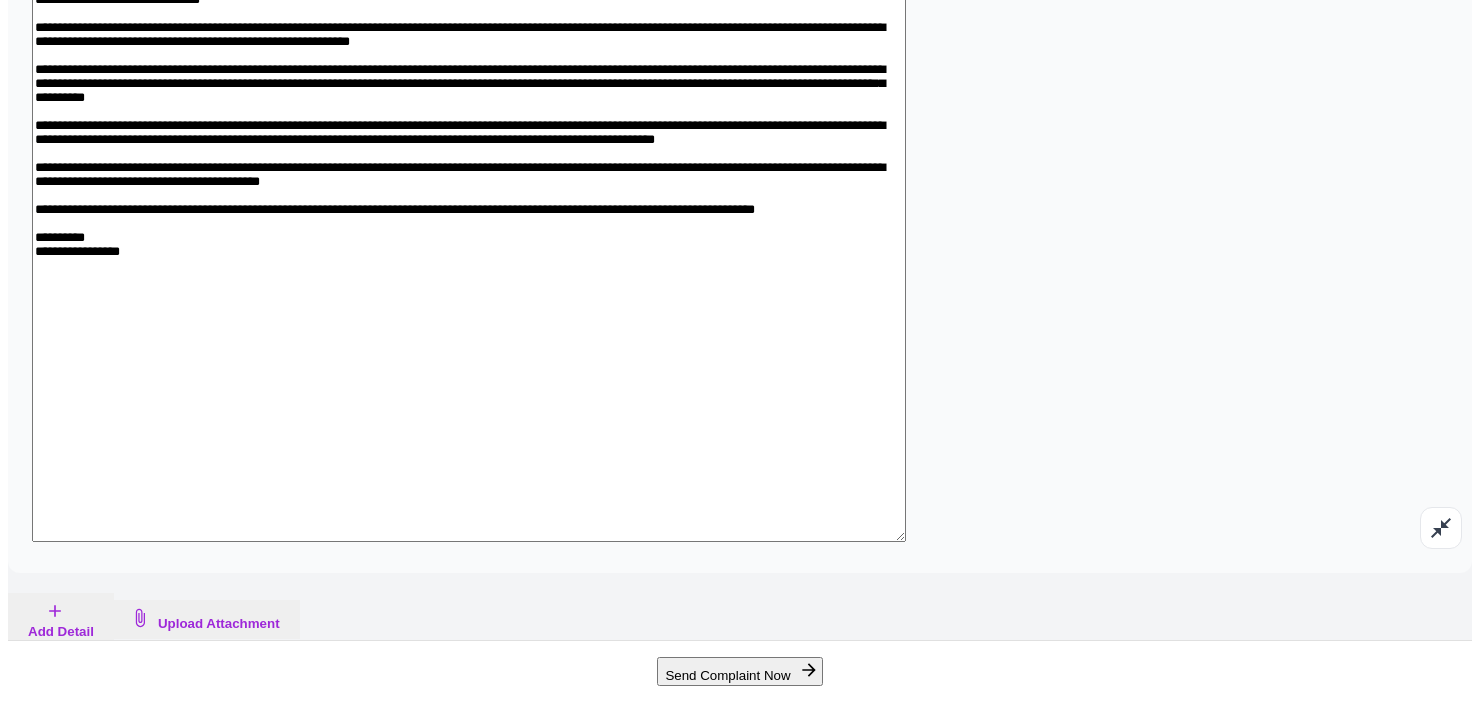 scroll, scrollTop: 522, scrollLeft: 0, axis: vertical 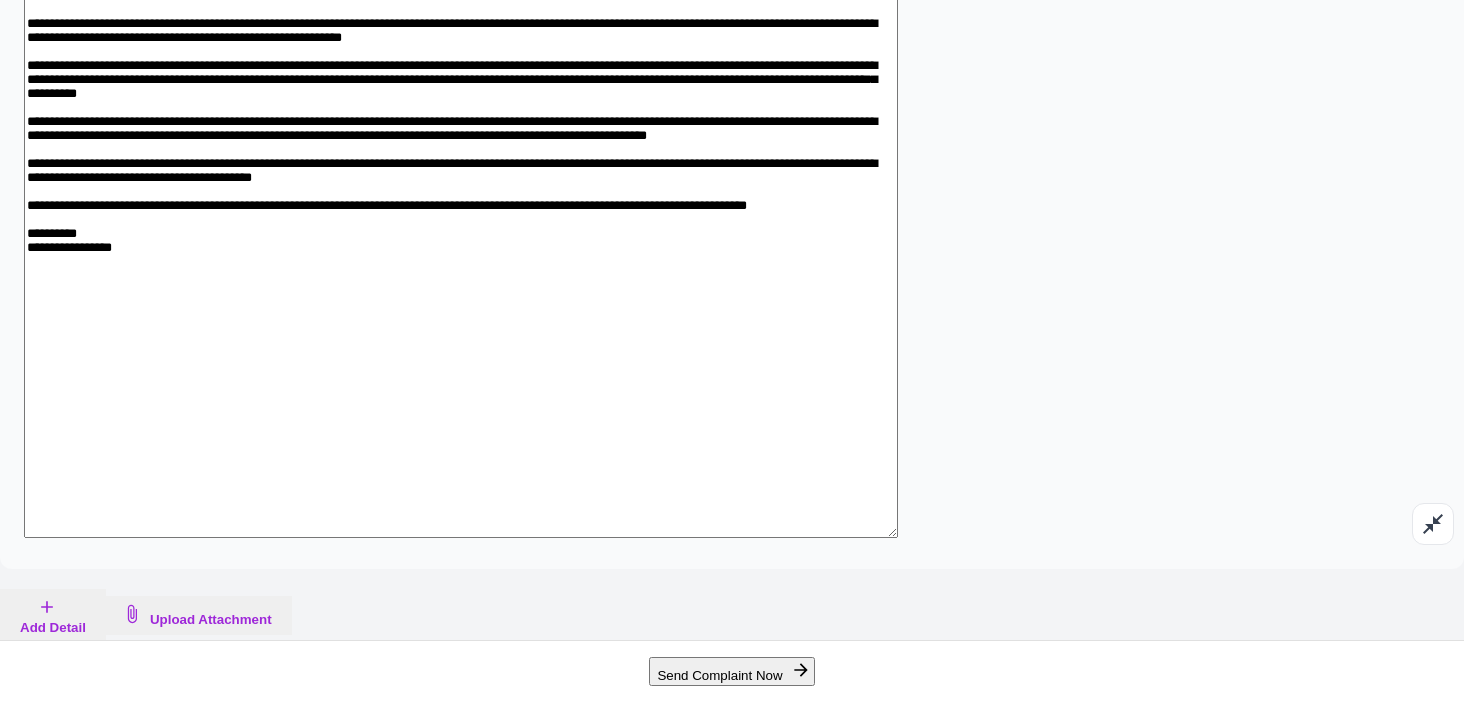 type on "**********" 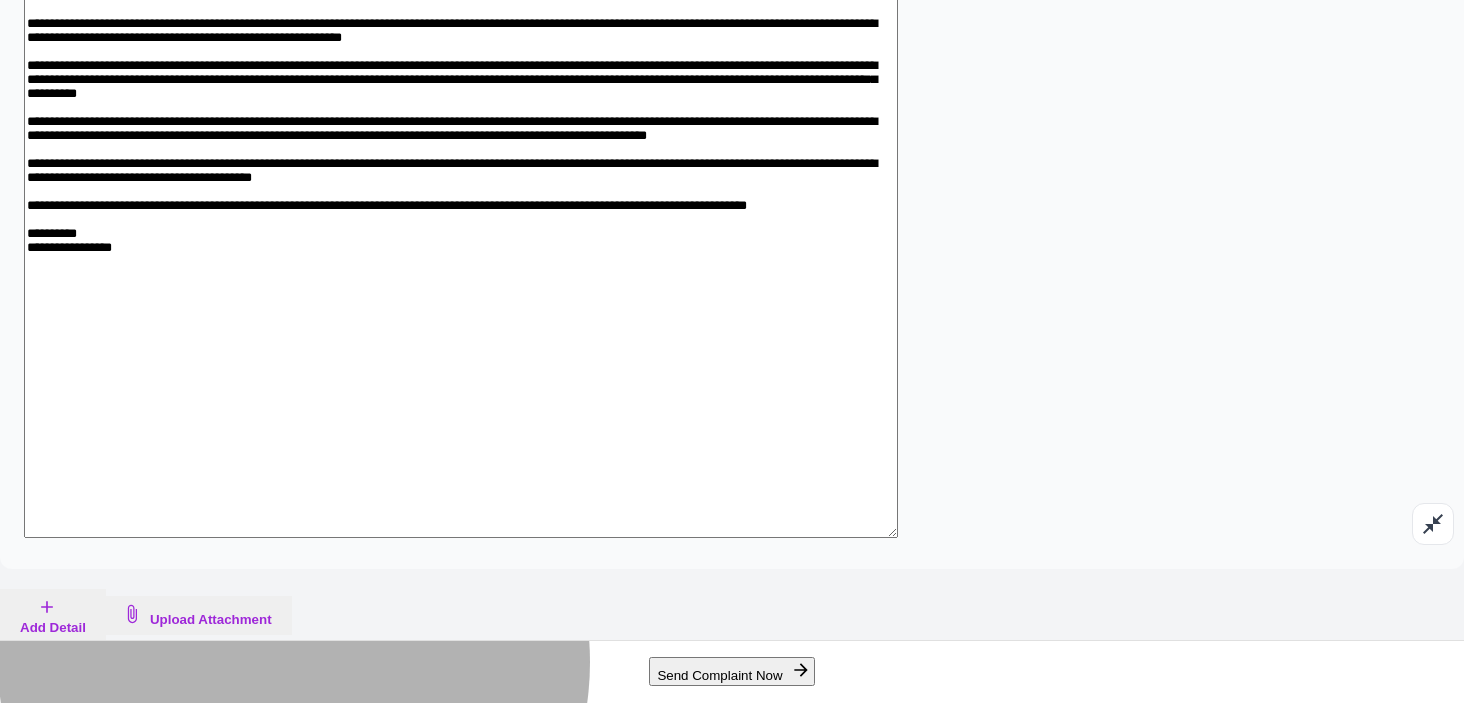click 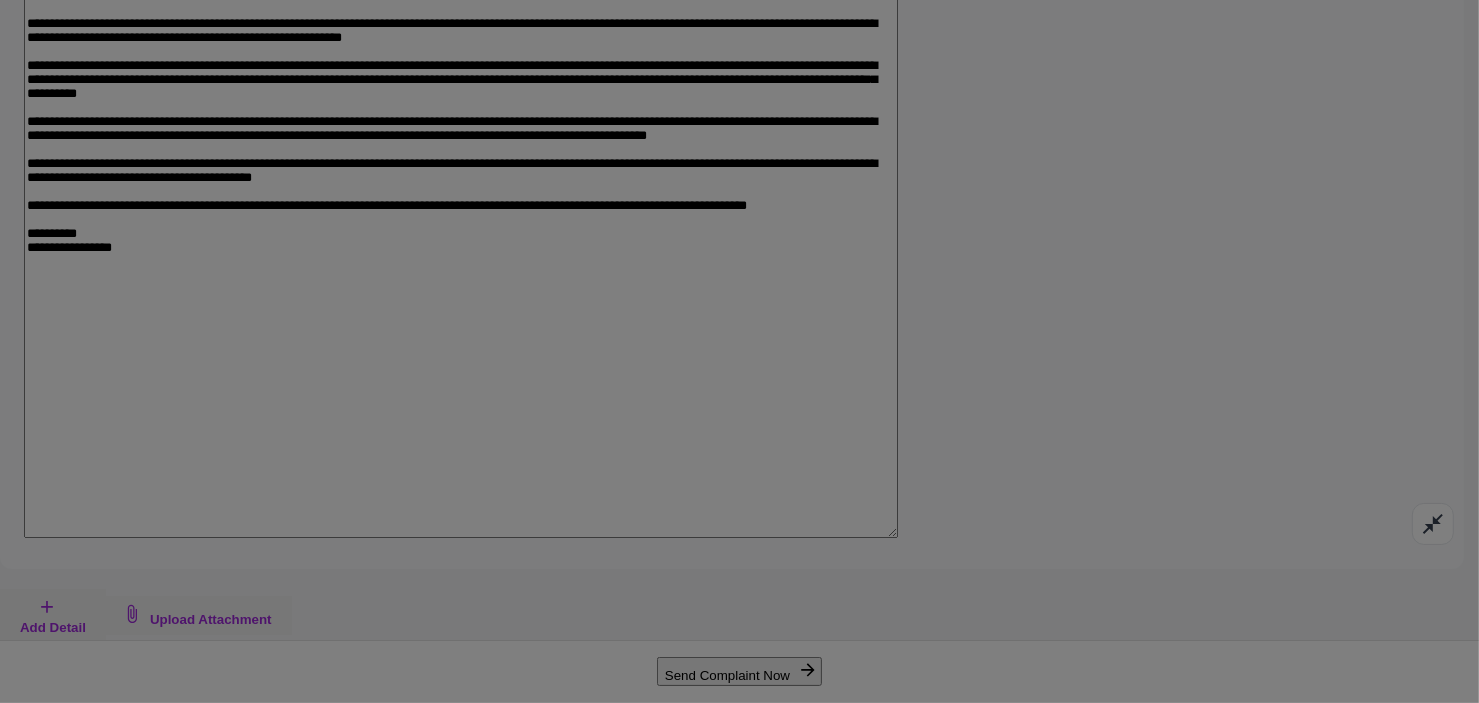 click at bounding box center [552, -98] 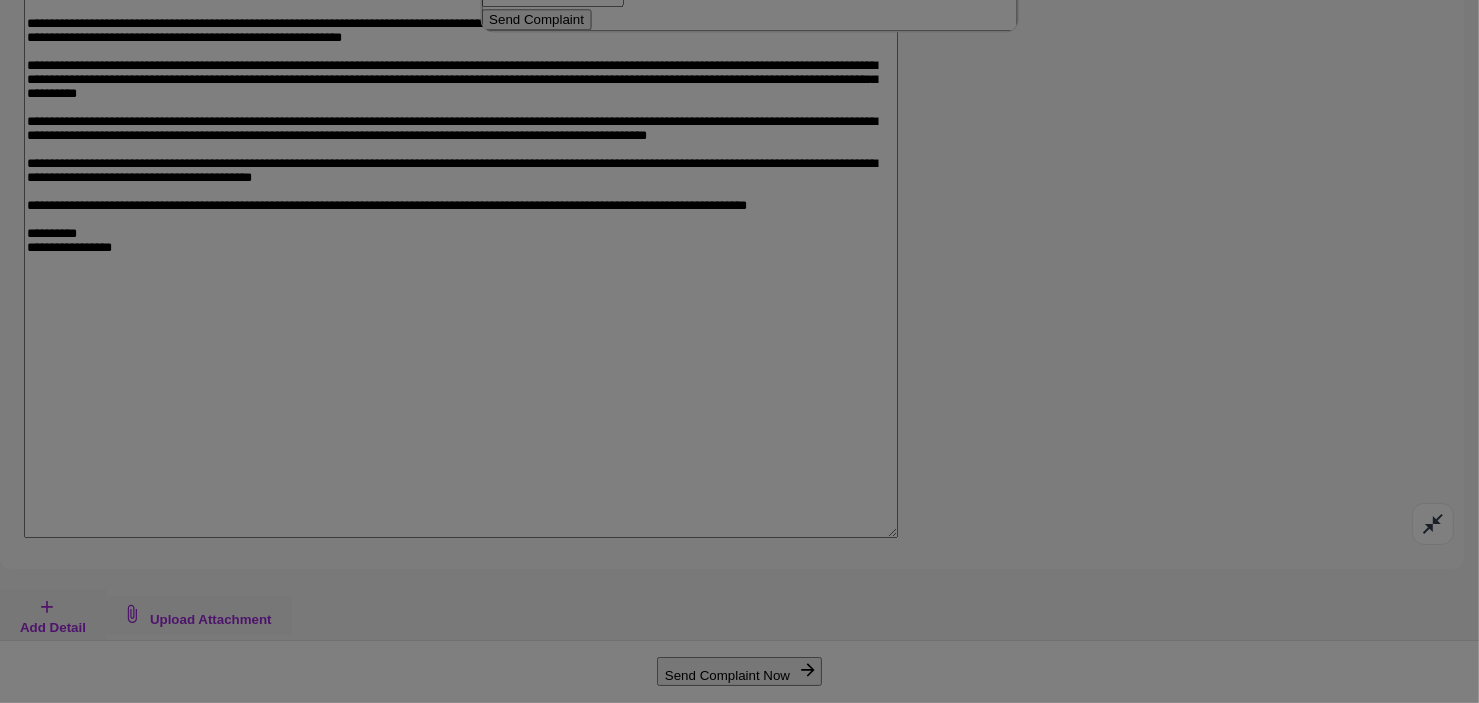type on "**********" 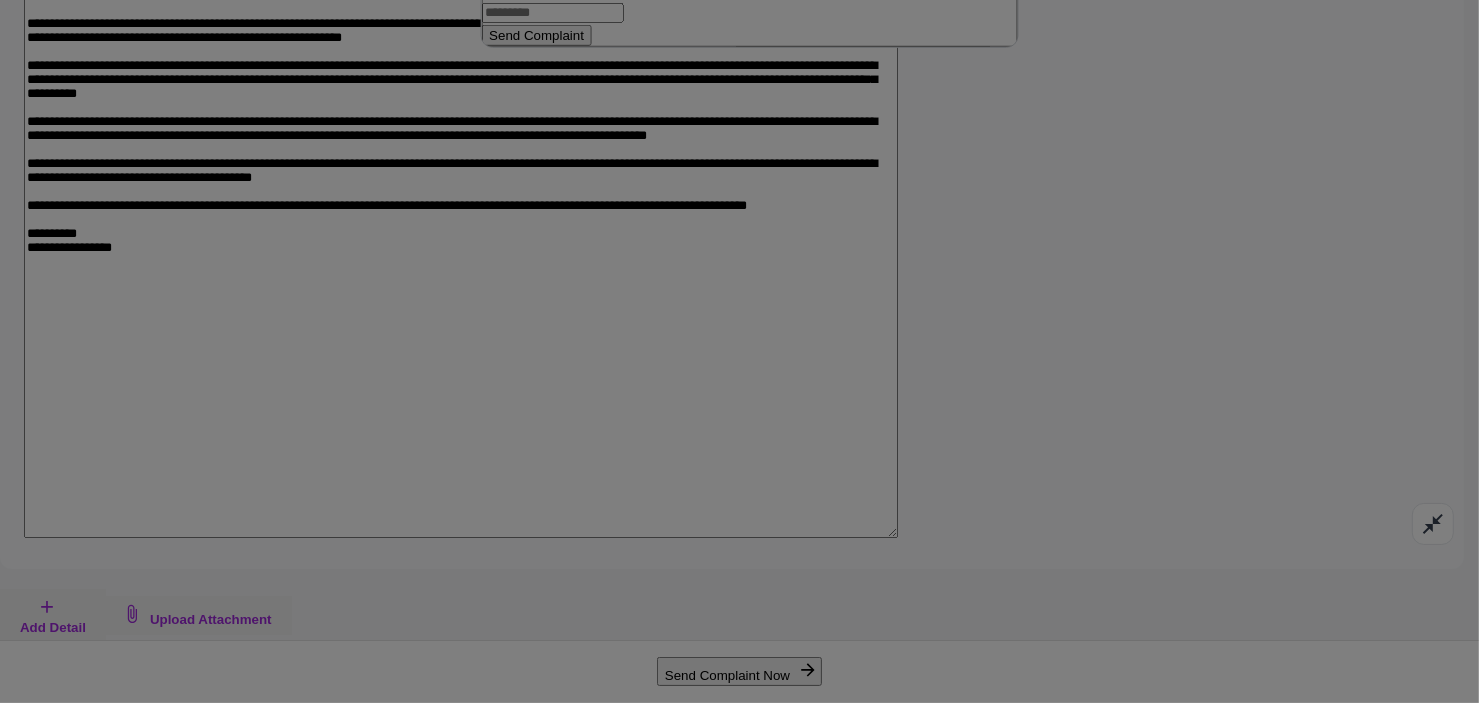 type on "******" 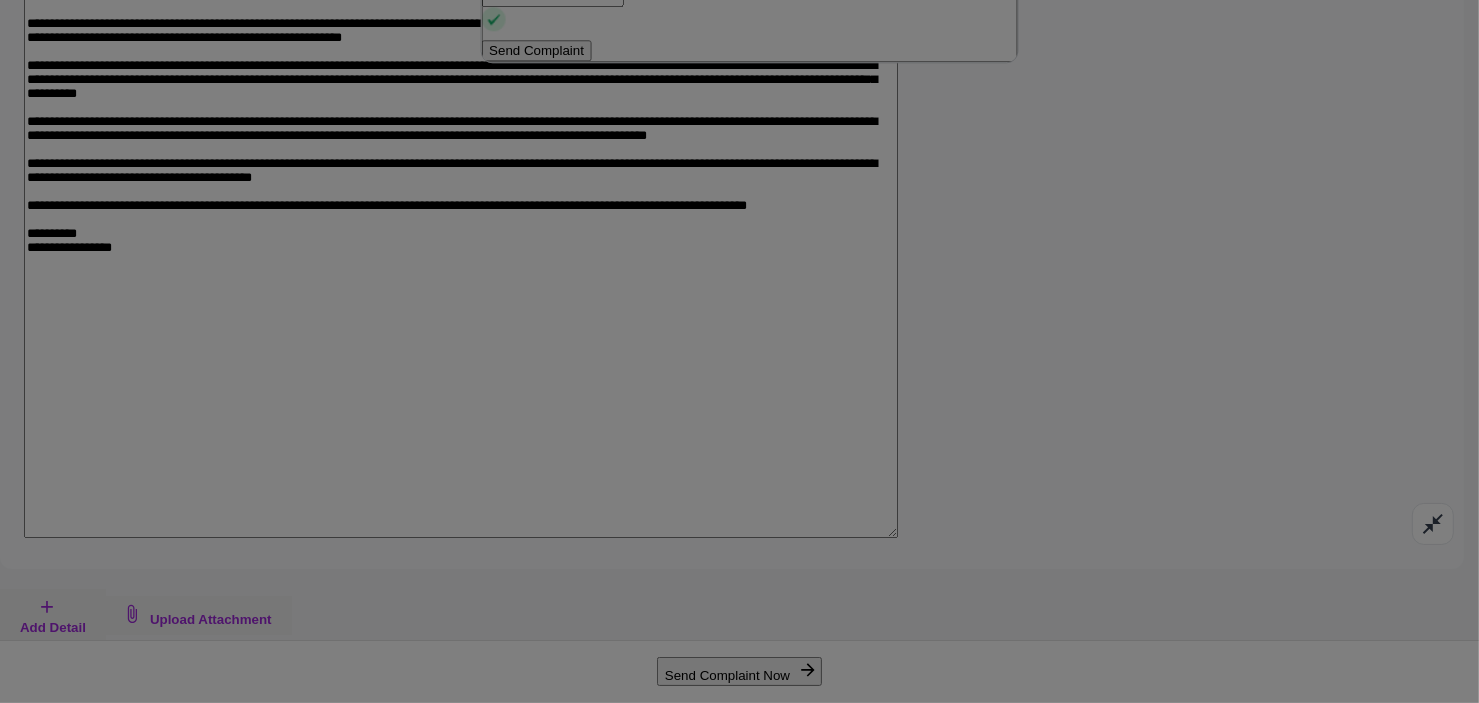 type on "*********" 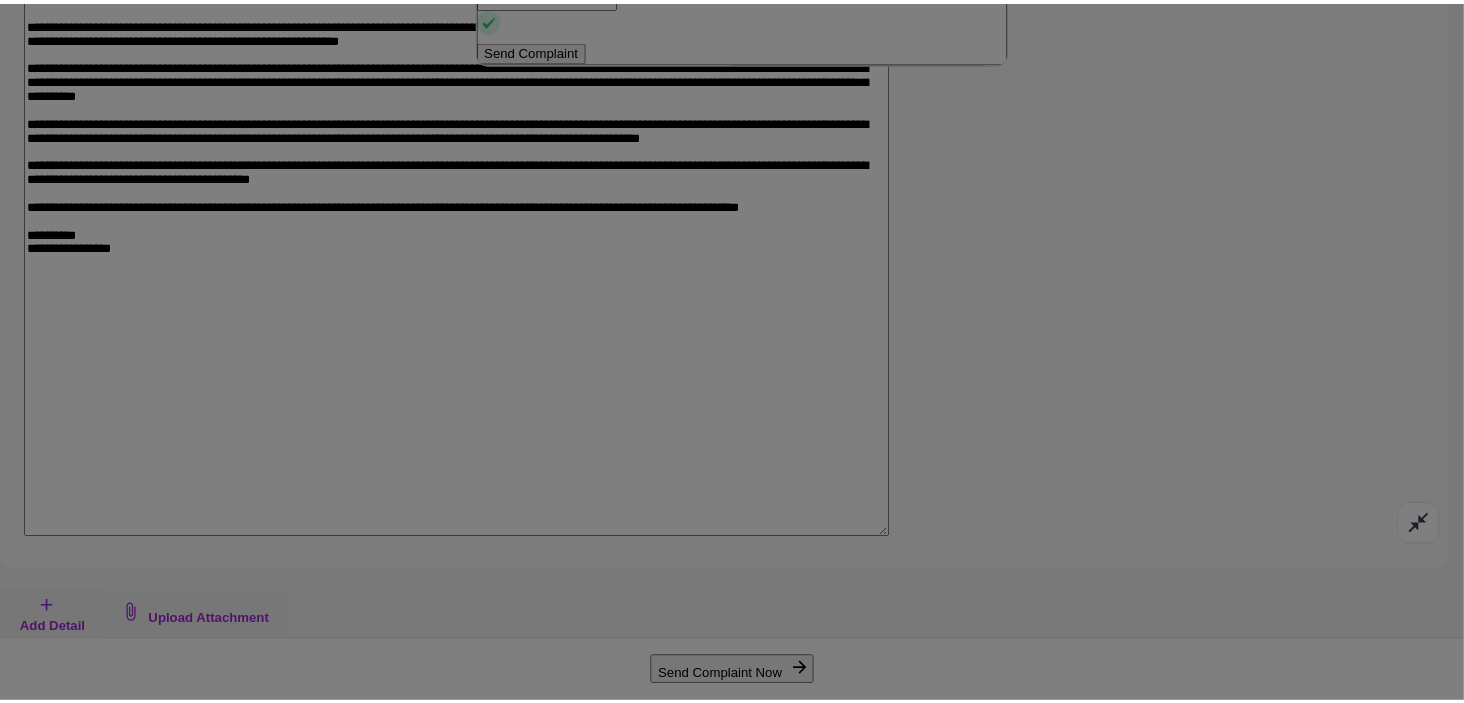 scroll, scrollTop: 3, scrollLeft: 0, axis: vertical 